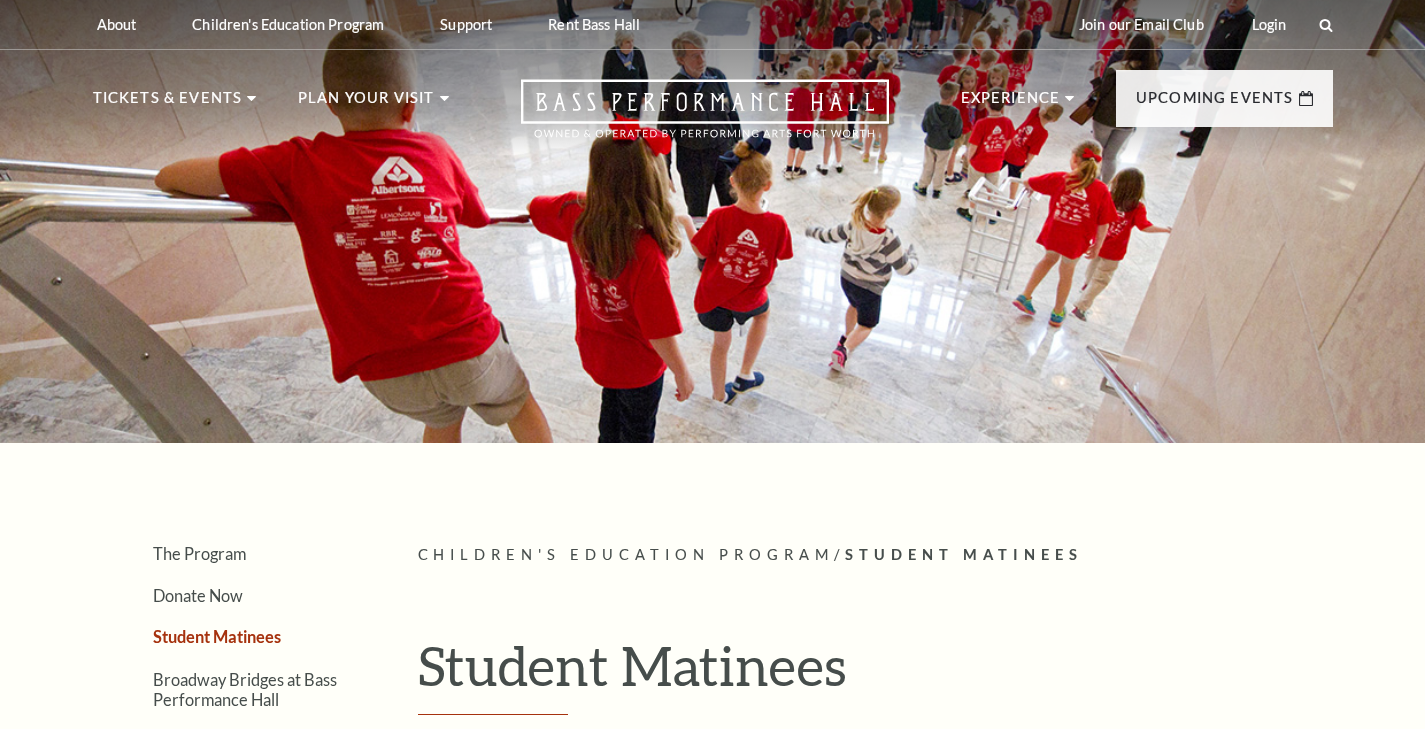 scroll, scrollTop: 386, scrollLeft: 0, axis: vertical 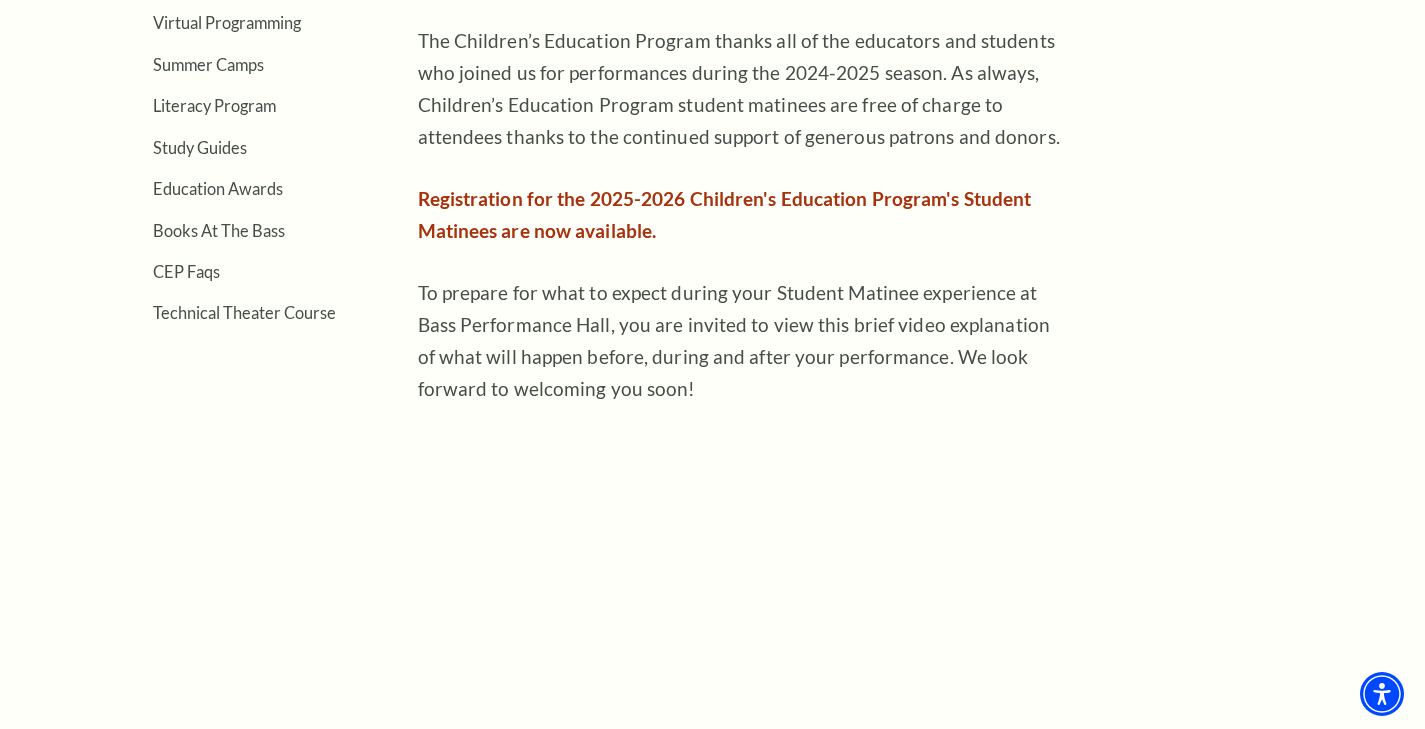 click on "Registration for the 2025-2026 Children's Education Program's Student Matinees are now available." at bounding box center [743, 215] 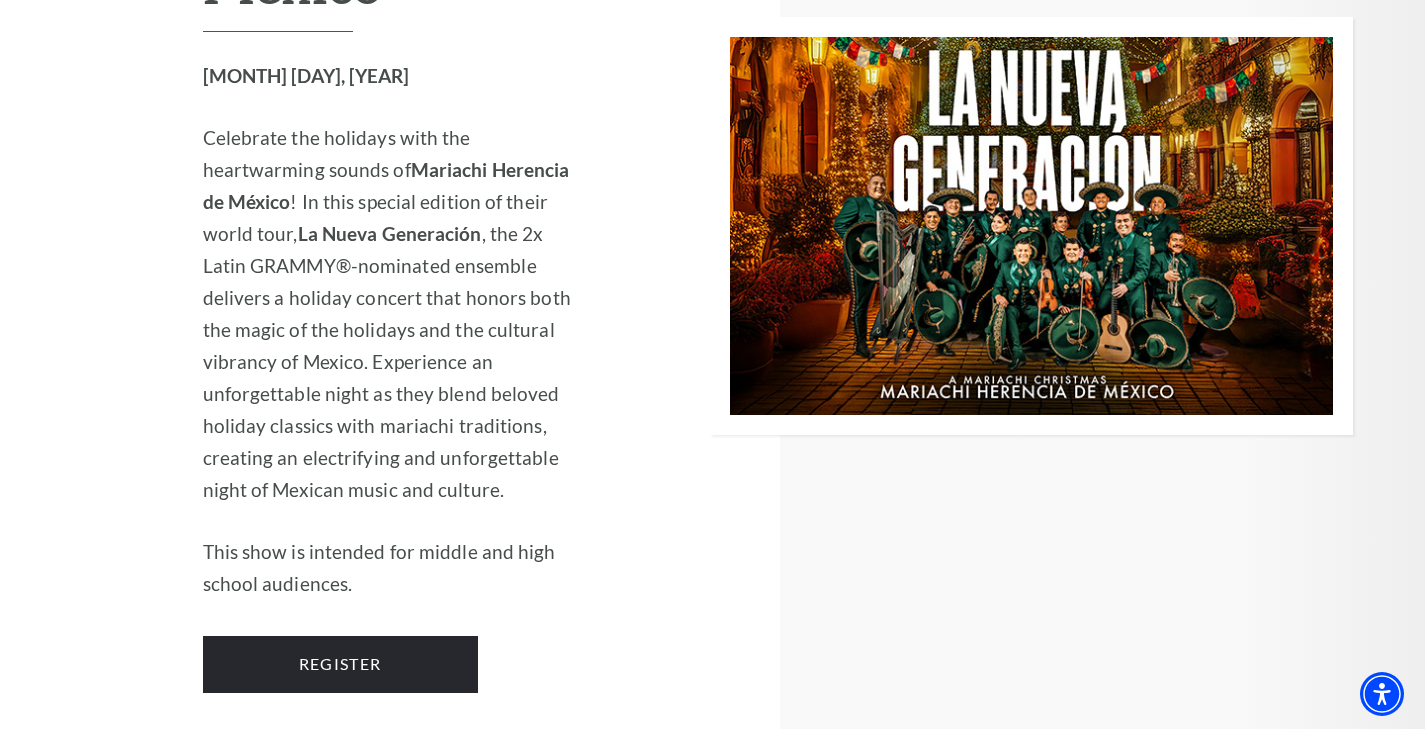 scroll, scrollTop: 6069, scrollLeft: 0, axis: vertical 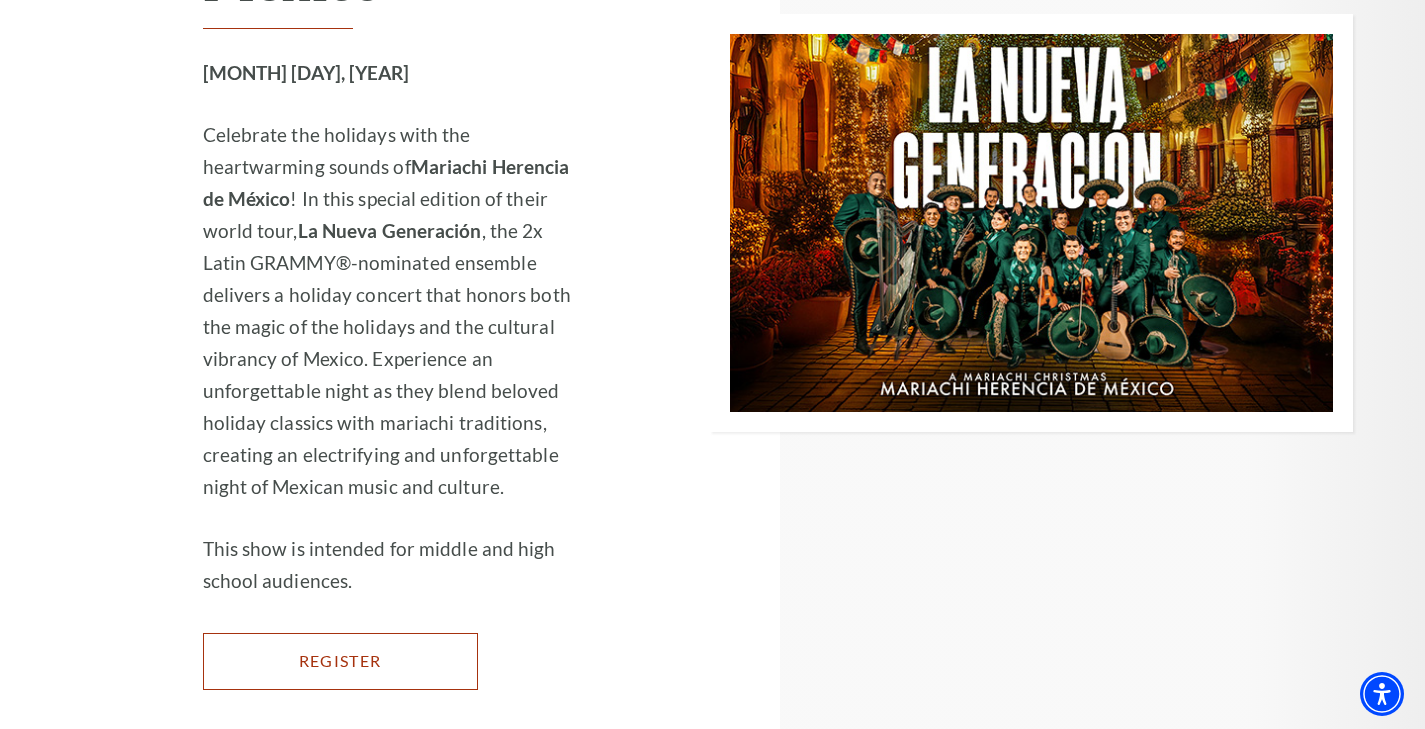 click on "Register" at bounding box center [340, -1623] 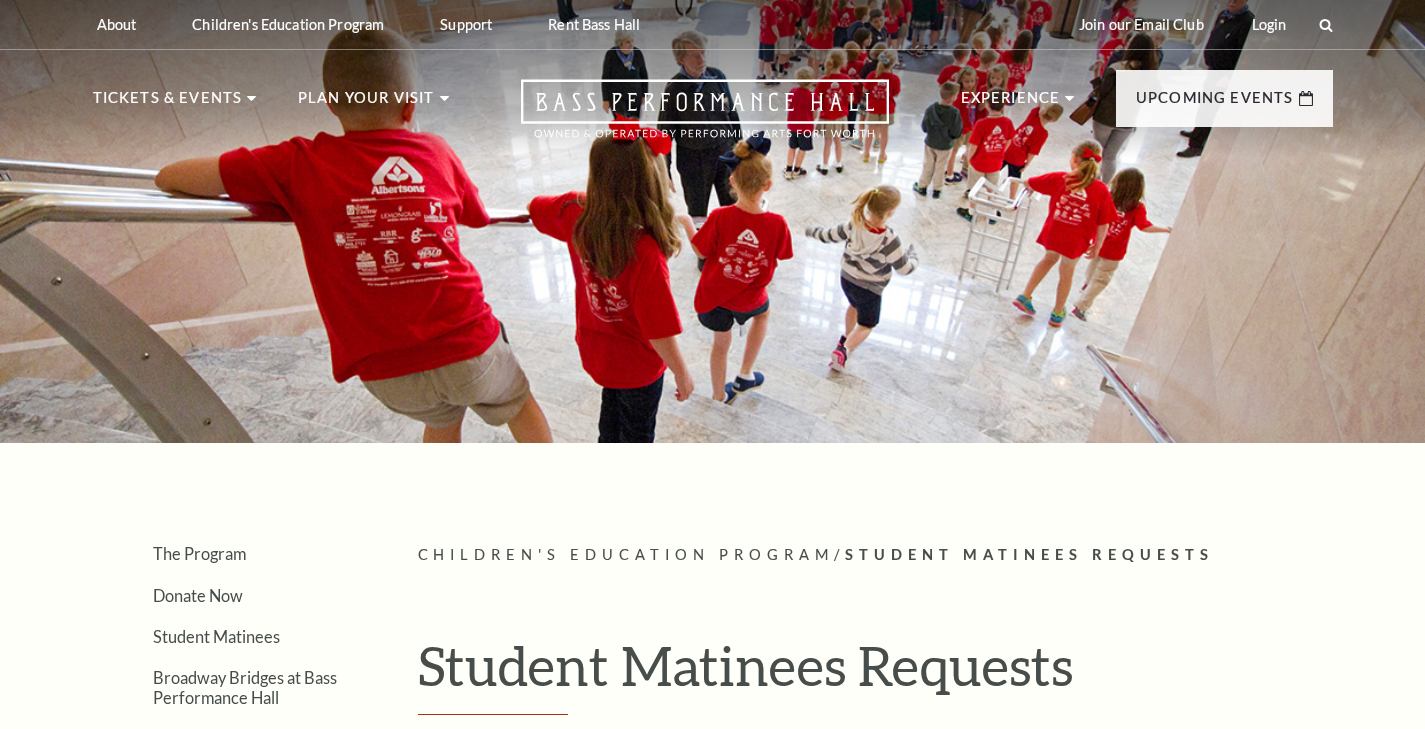 scroll, scrollTop: 0, scrollLeft: 0, axis: both 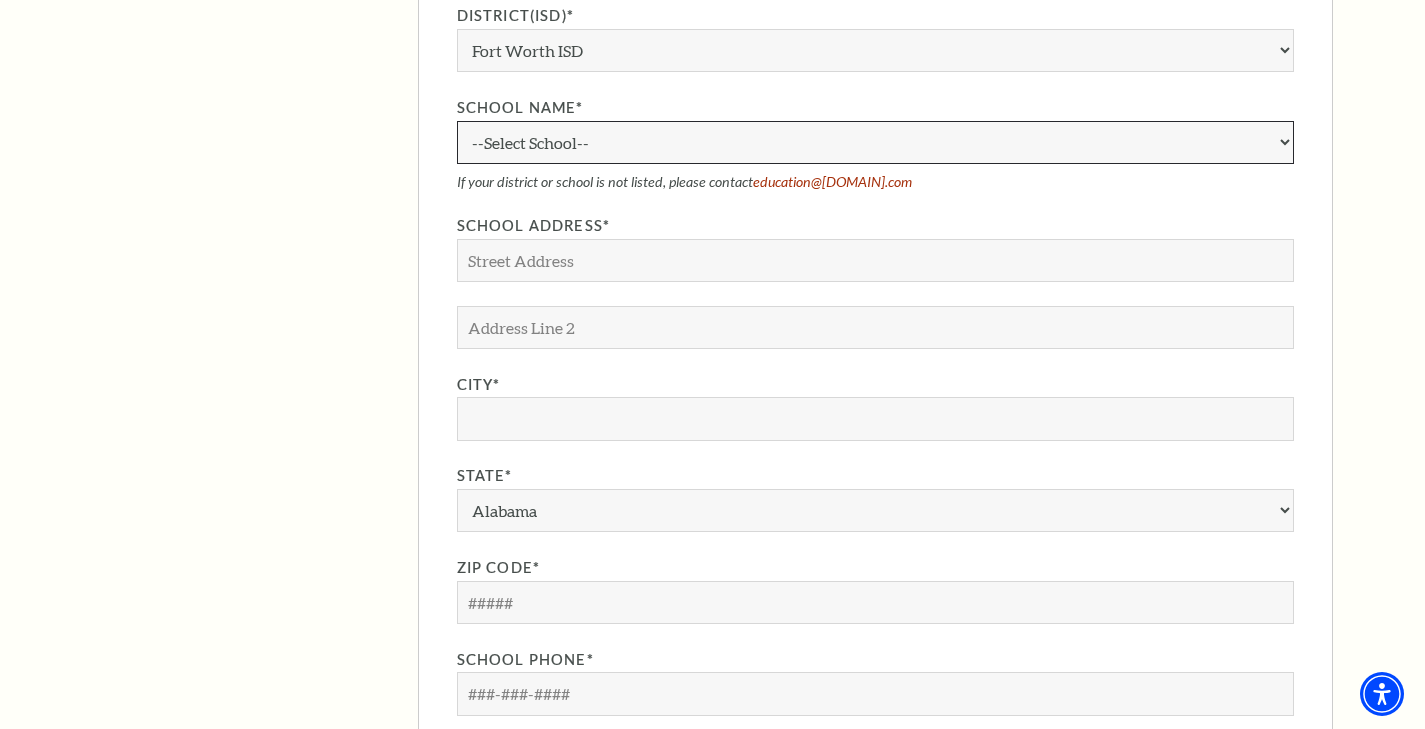 click on "--Select School-- A.M. Pate Elementary School Alice Carlson Elementary School Alice D. Contreras Elementary School Amon Carter Riverside High School Amon Carter-Riverside High School Applied Learning Academy Arlington Heights High School Atwood McDonald Elementary School Benbrook Elementary School Benbrook Middle High School Bill J. Elliott Elementary School Bonnie Brae Elementary School Boulevard Heights School Bruce Shulkey Elementary School Burton Hill Elementary School Carroll Peak Elementary School Carter Park Elementary School Cesar Chavez Elementary School Charles E. Nash Elementary School Christene C. Moss Elementary School Clifford Davis Elementary School Como Leadership Academy Como Montessori School D. McRae Elementary School Daggett Montessori David K. Sellars Elementary School De Zavala Elementary School Diamond Hill Elementary School Diamond Hill-Jarvis High School Dolores Huerta Elementary School Dunbar High School E.M. Daggett Elementary School E.M. Daggett Middle School Glen Park Elementary" at bounding box center (875, 142) 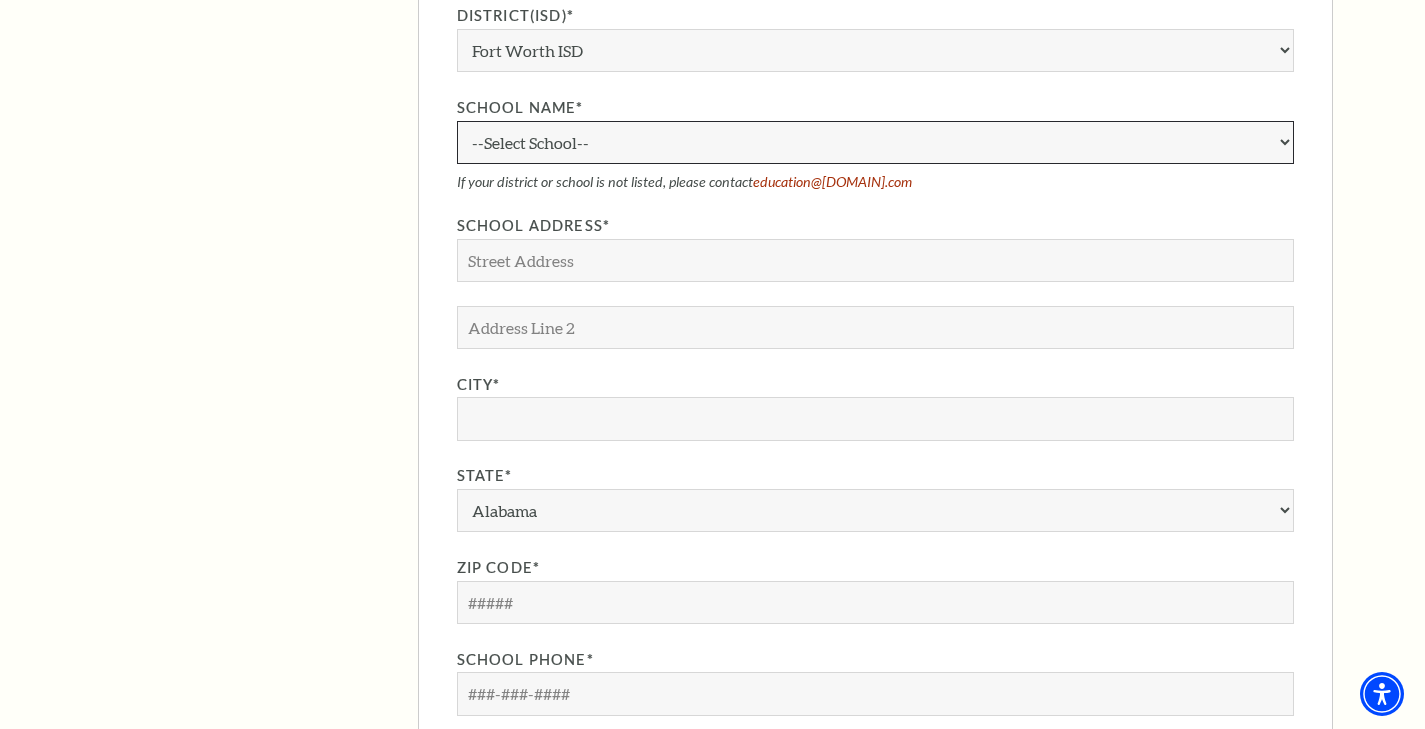 select on "27560" 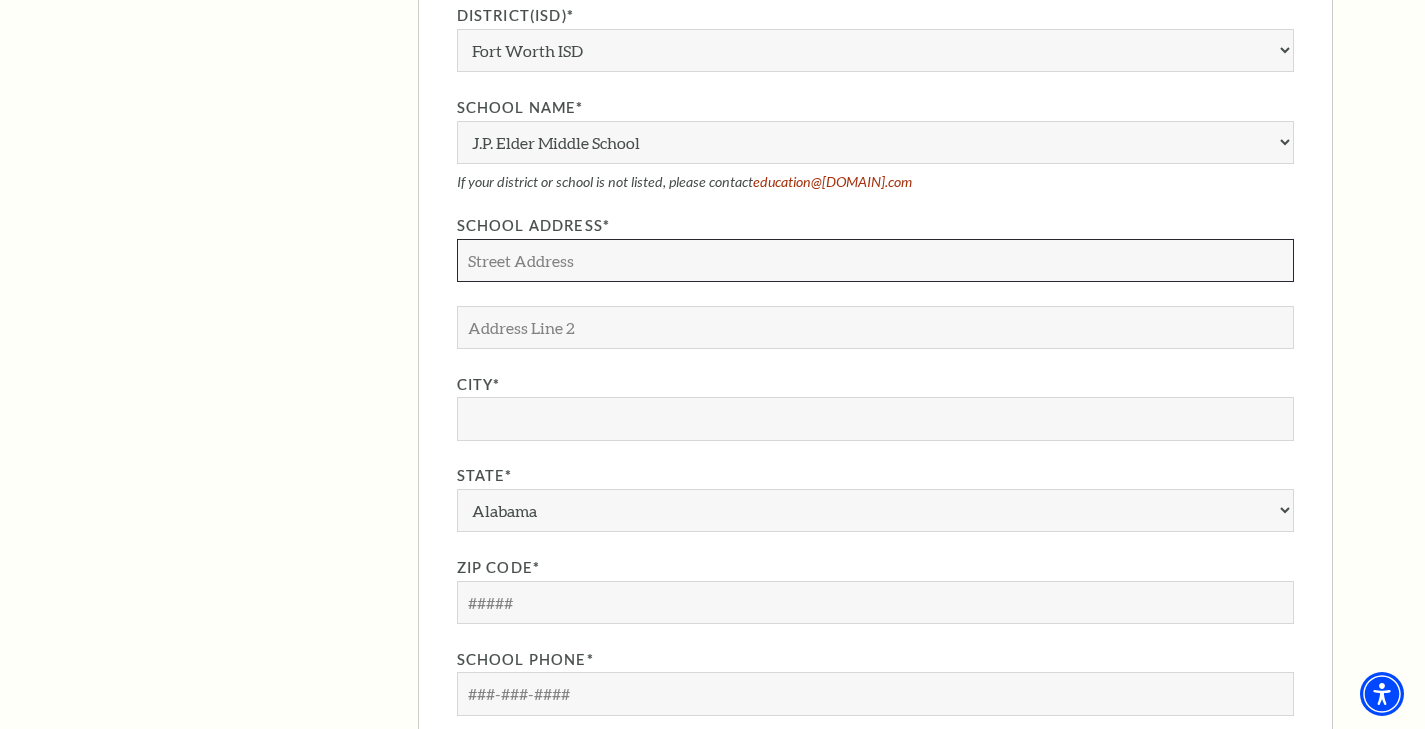 click on "School Address*" at bounding box center [875, 260] 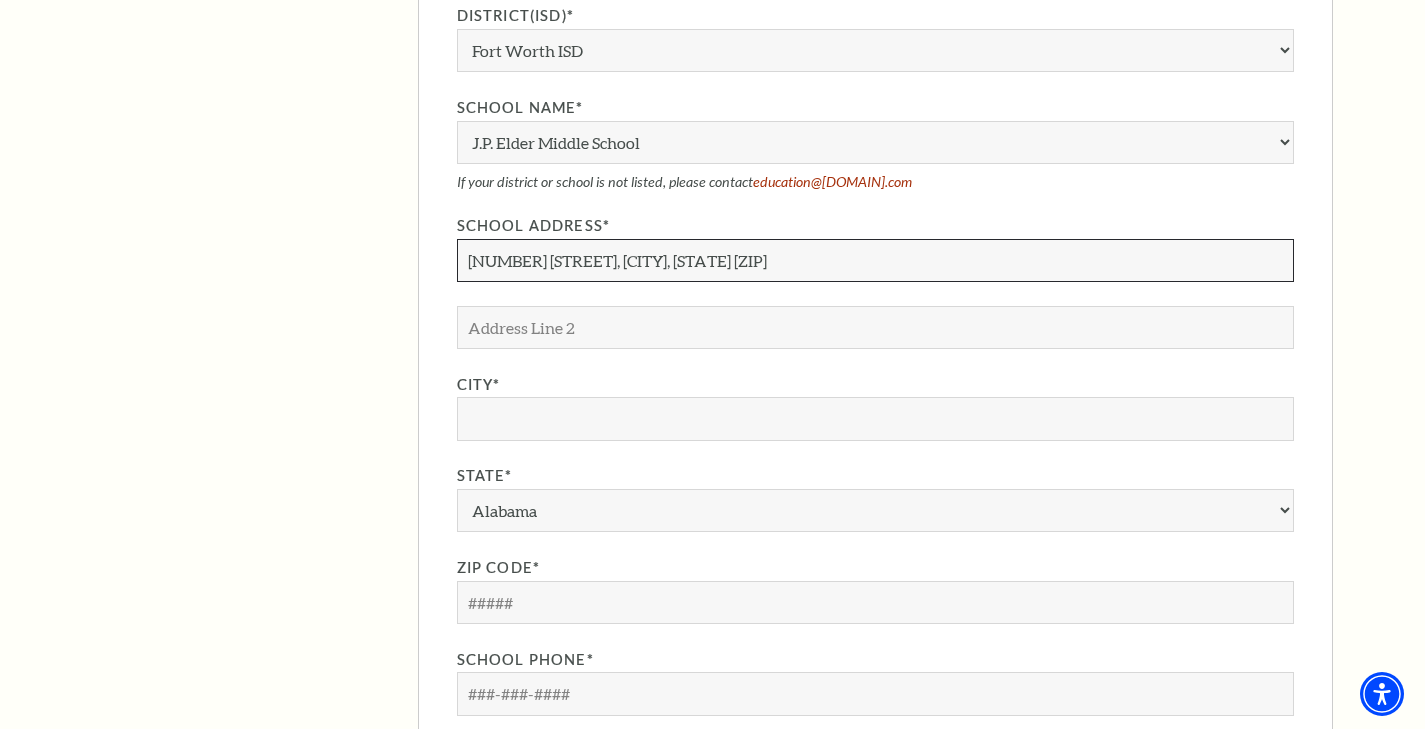 drag, startPoint x: 764, startPoint y: 266, endPoint x: 580, endPoint y: 251, distance: 184.6104 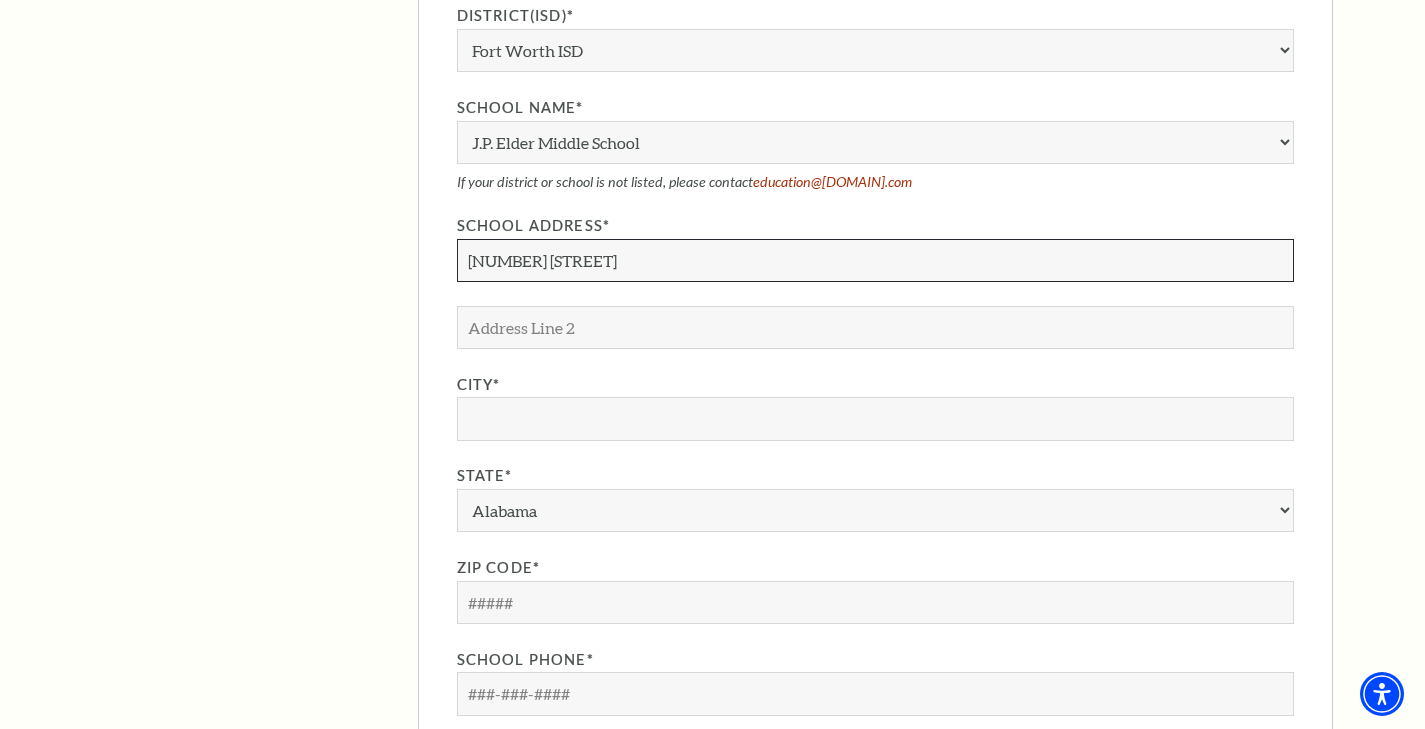 type on "[NUMBER] [STREET]" 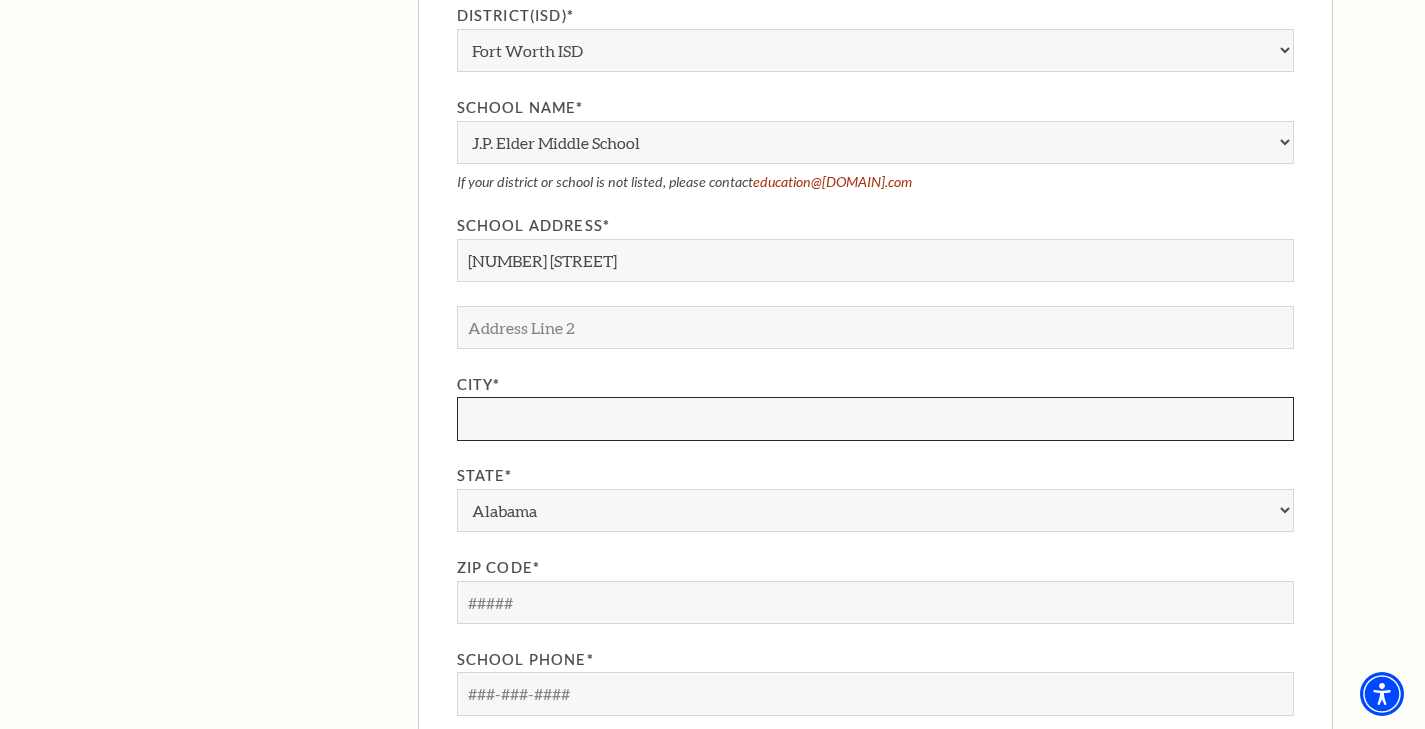 click on "City*" at bounding box center [875, 418] 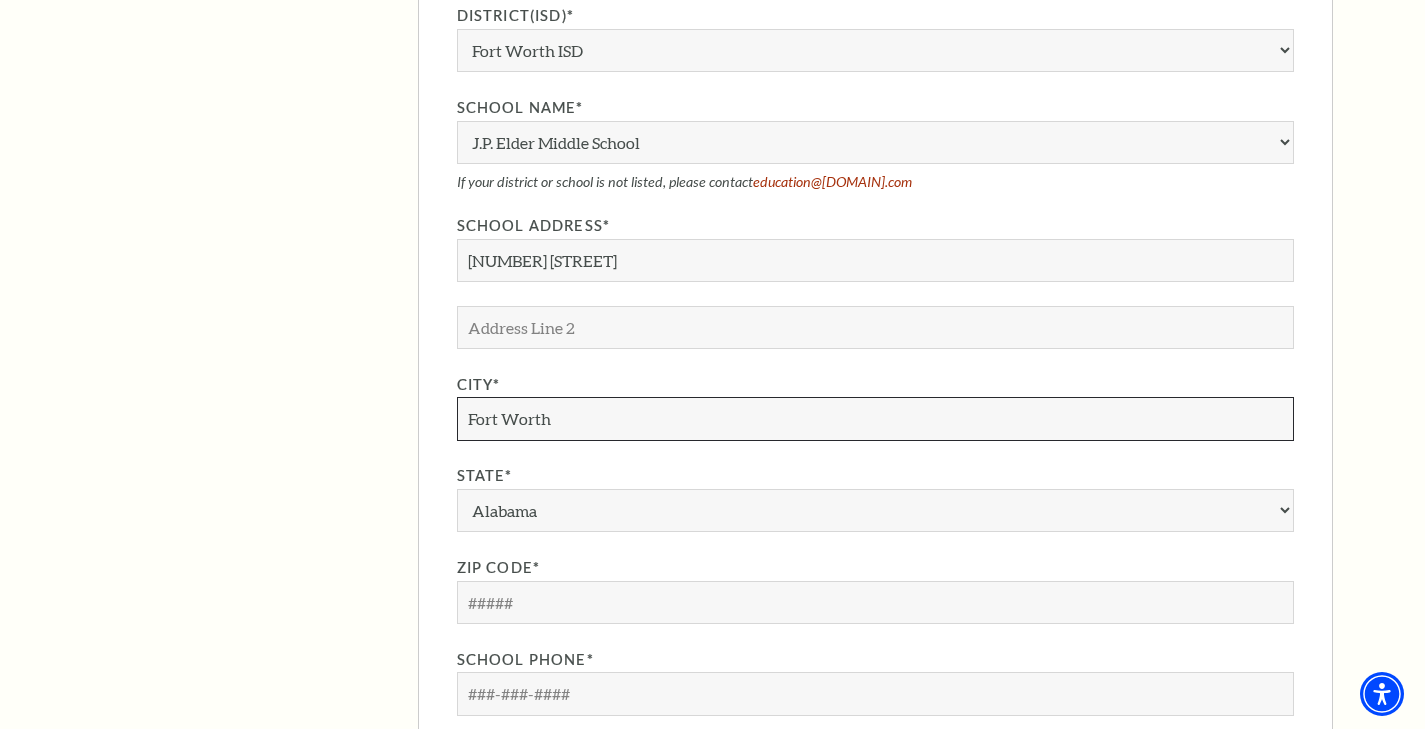 type on "Fort Worth" 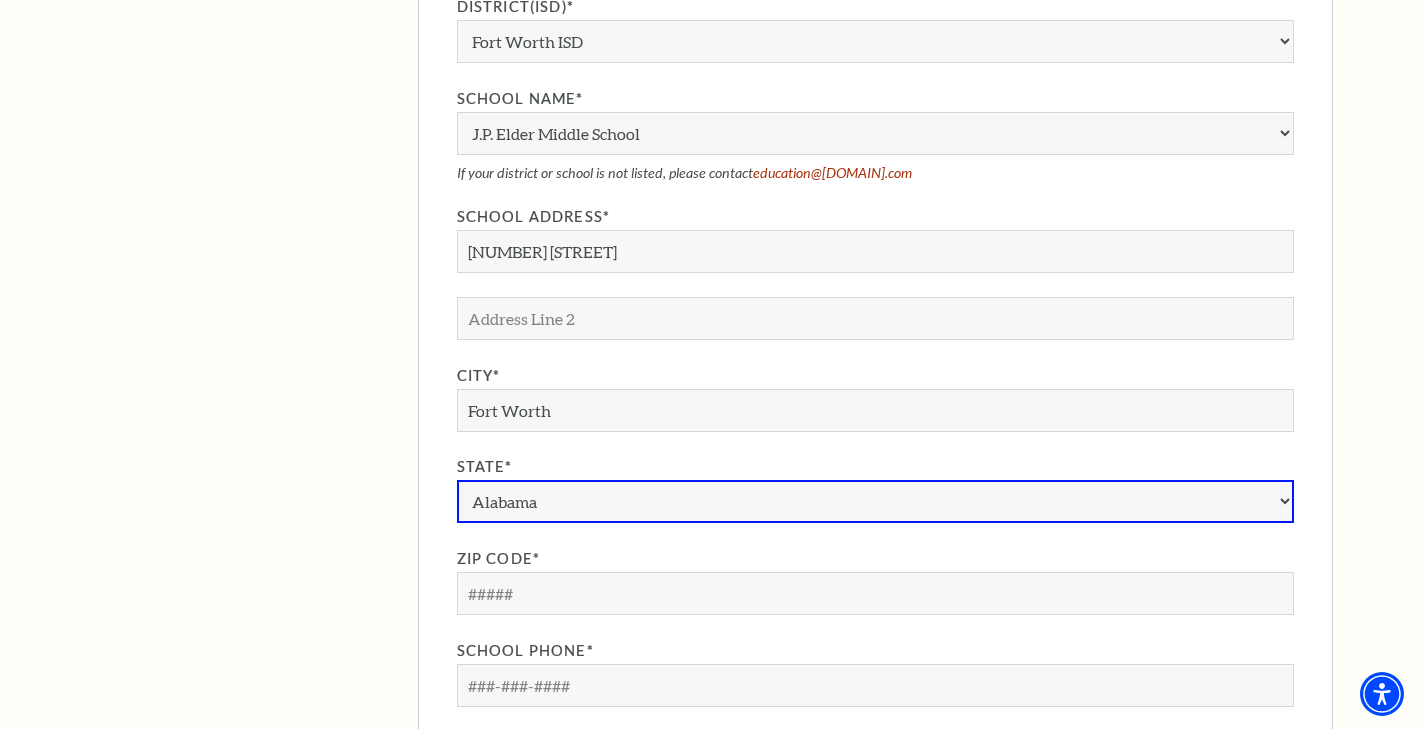 scroll, scrollTop: 1706, scrollLeft: 0, axis: vertical 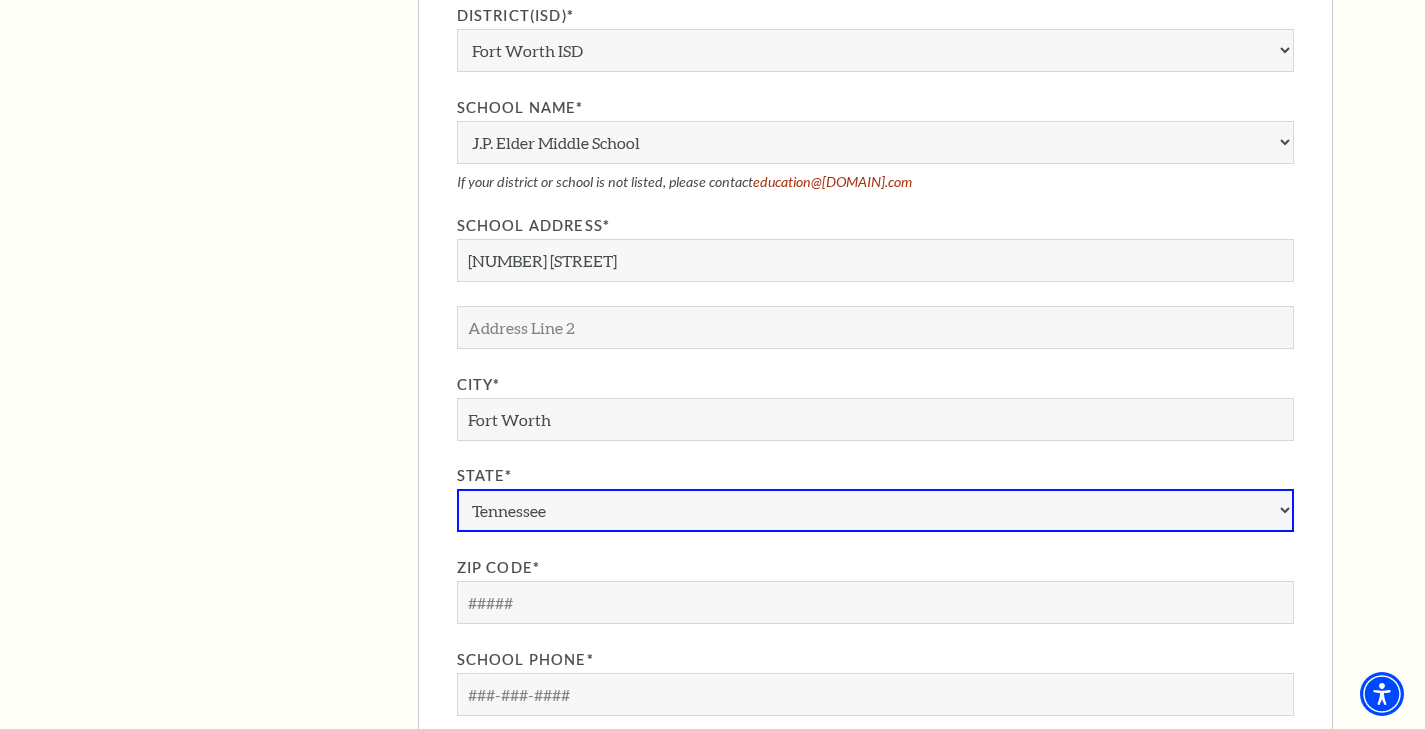 select on "TX" 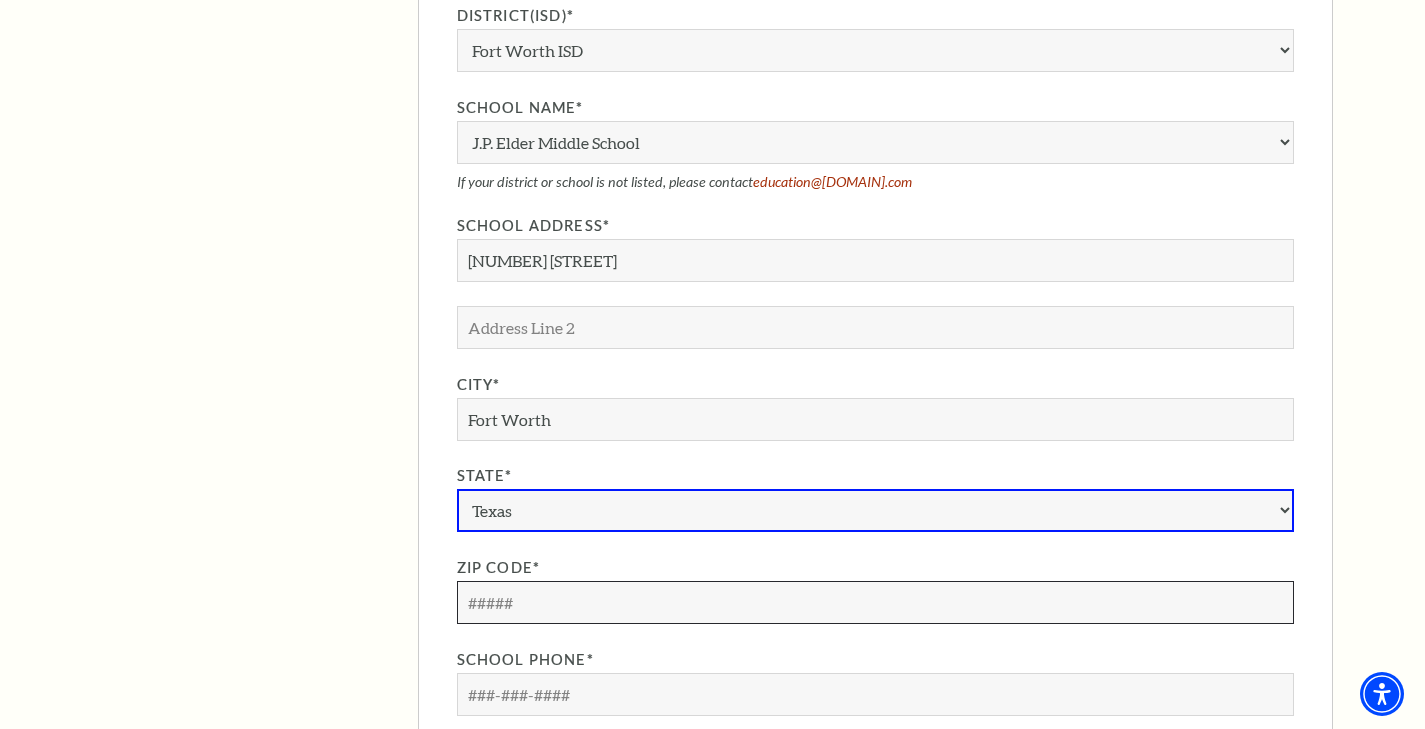 click on "Zip Code*" at bounding box center (875, 602) 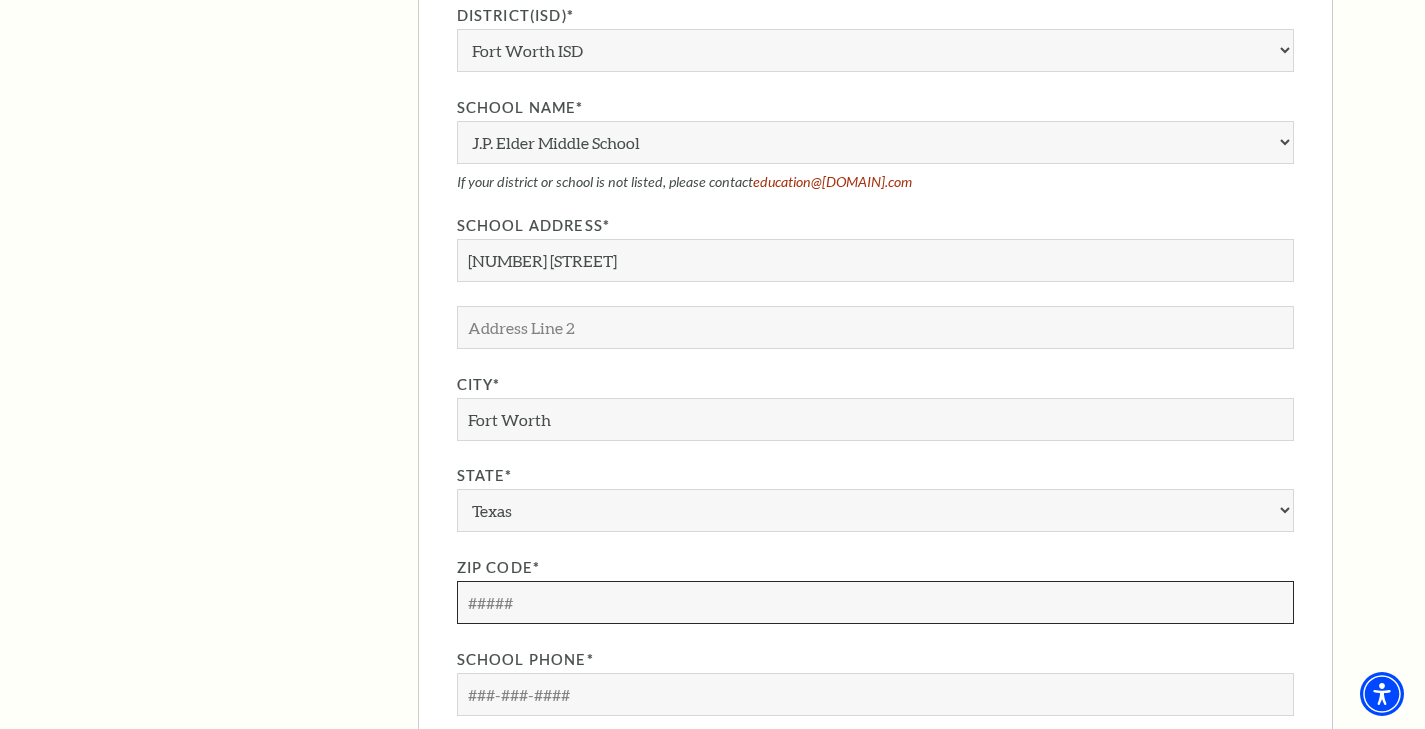 click on "Zip Code*" at bounding box center (875, 602) 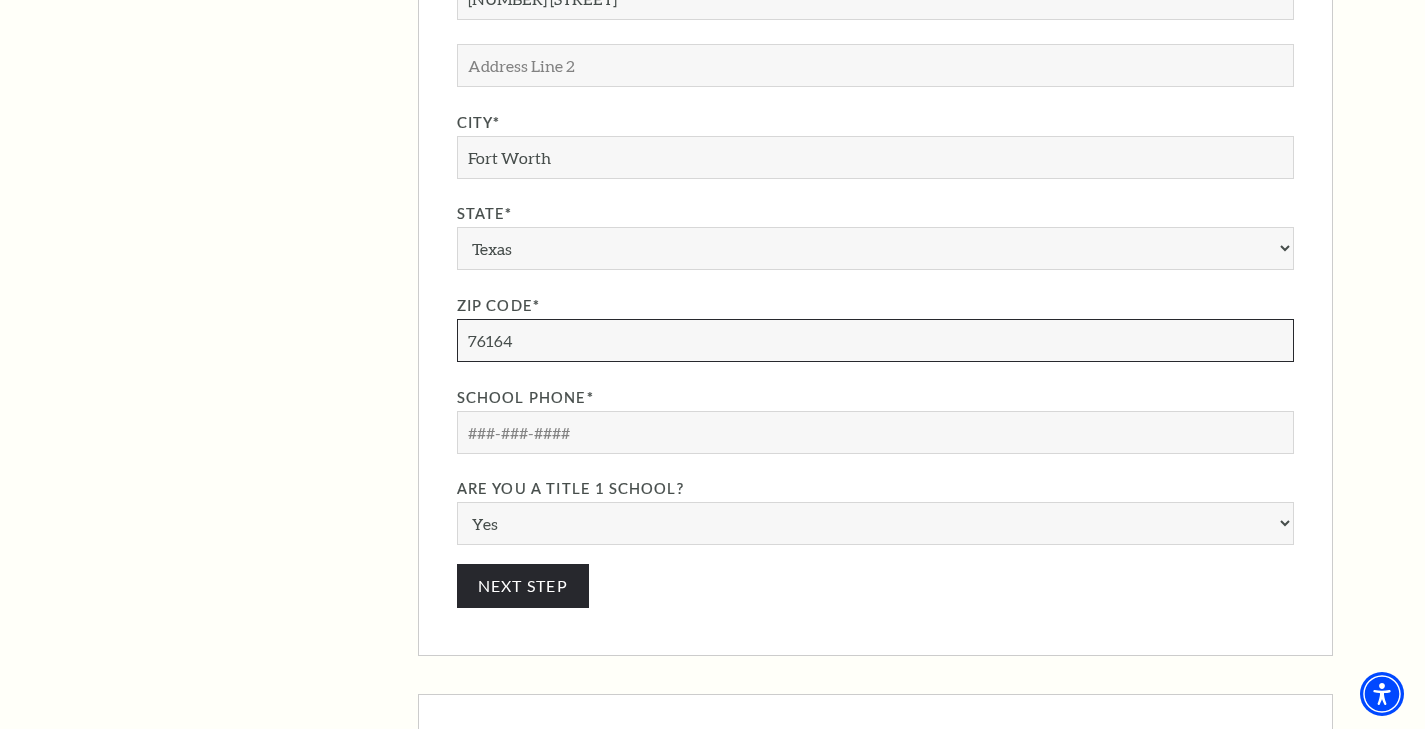 scroll, scrollTop: 1997, scrollLeft: 0, axis: vertical 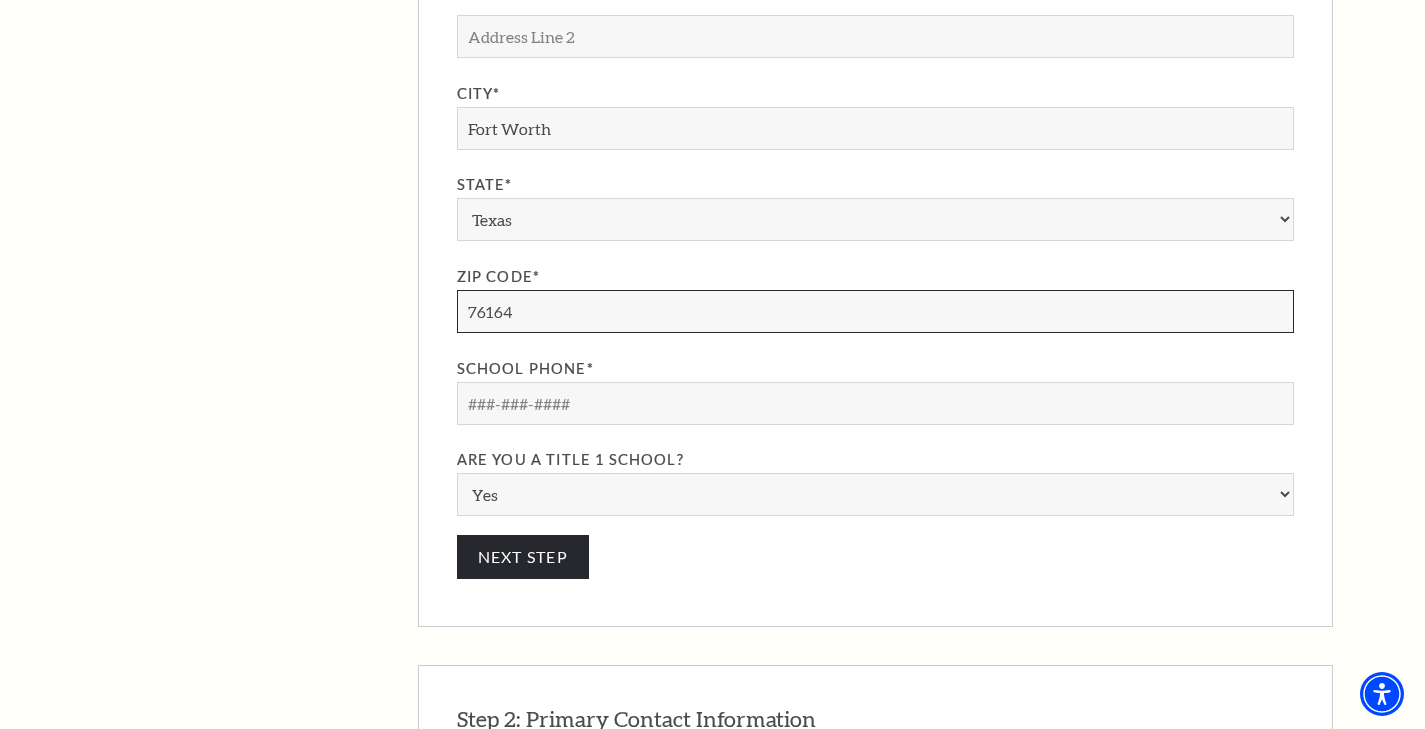 type on "76164" 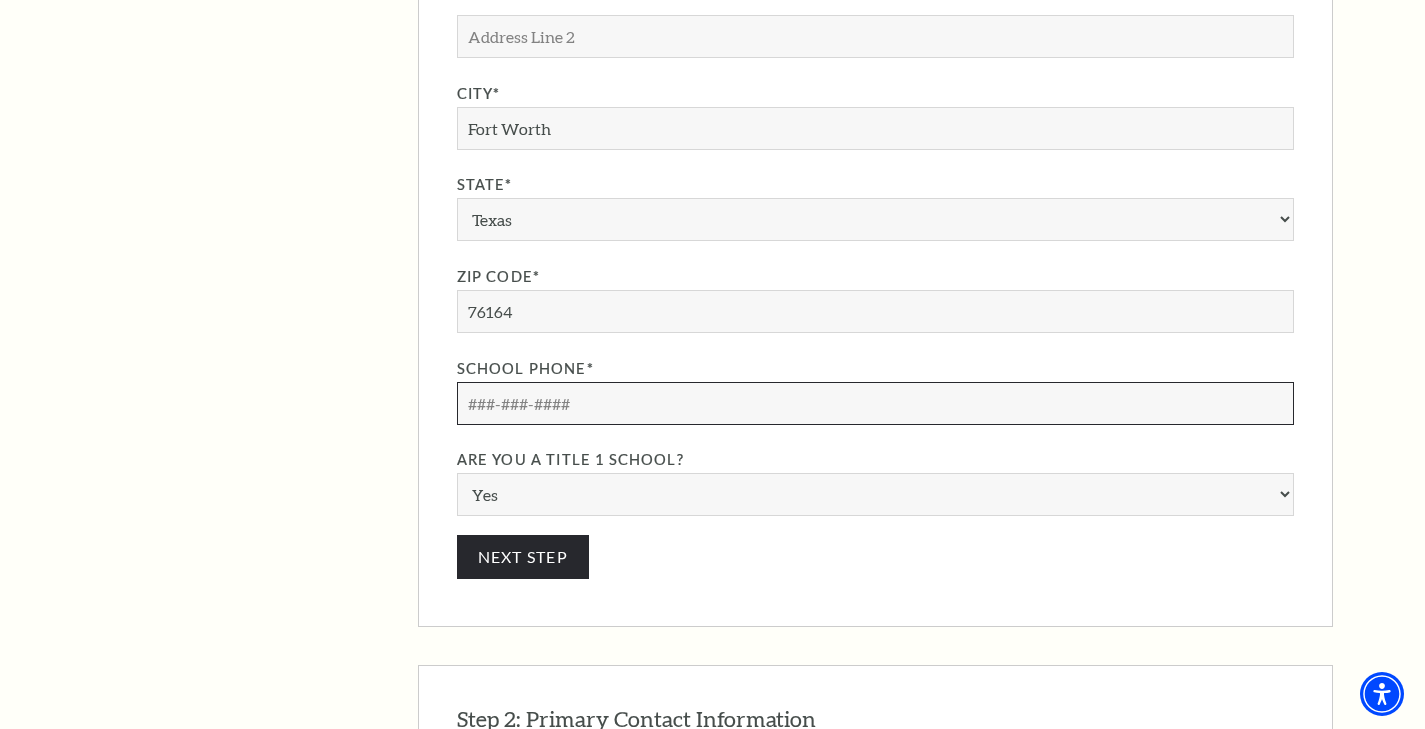 click at bounding box center [875, 403] 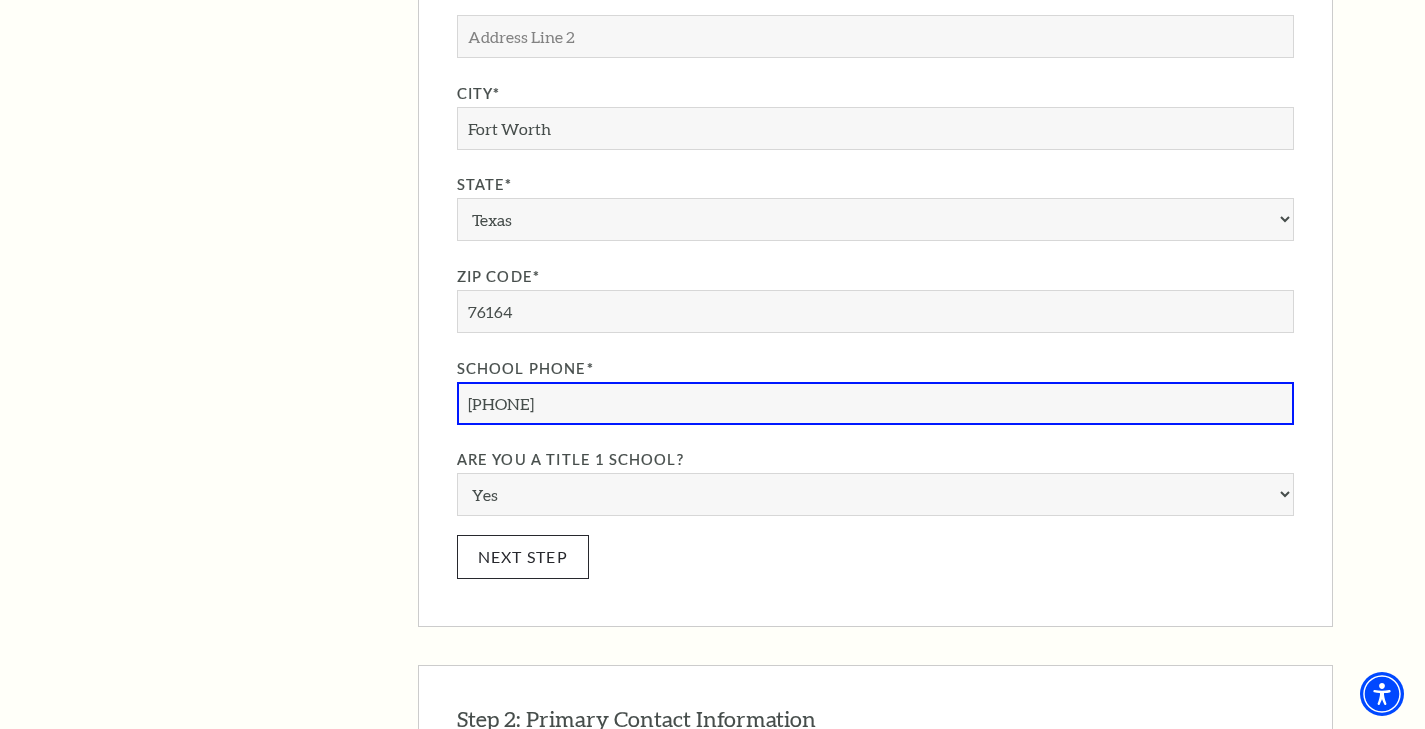 type on "[PHONE]" 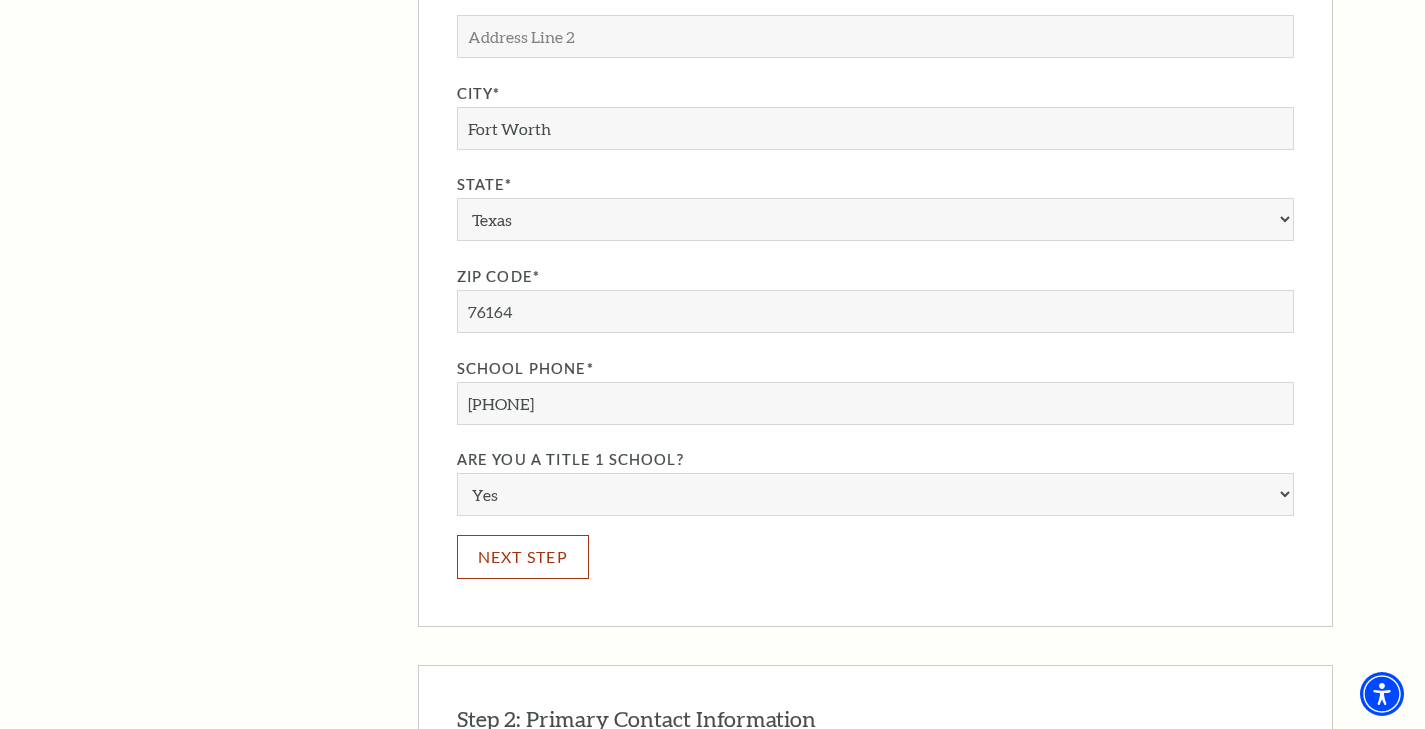 click on "Next Step" at bounding box center [523, 556] 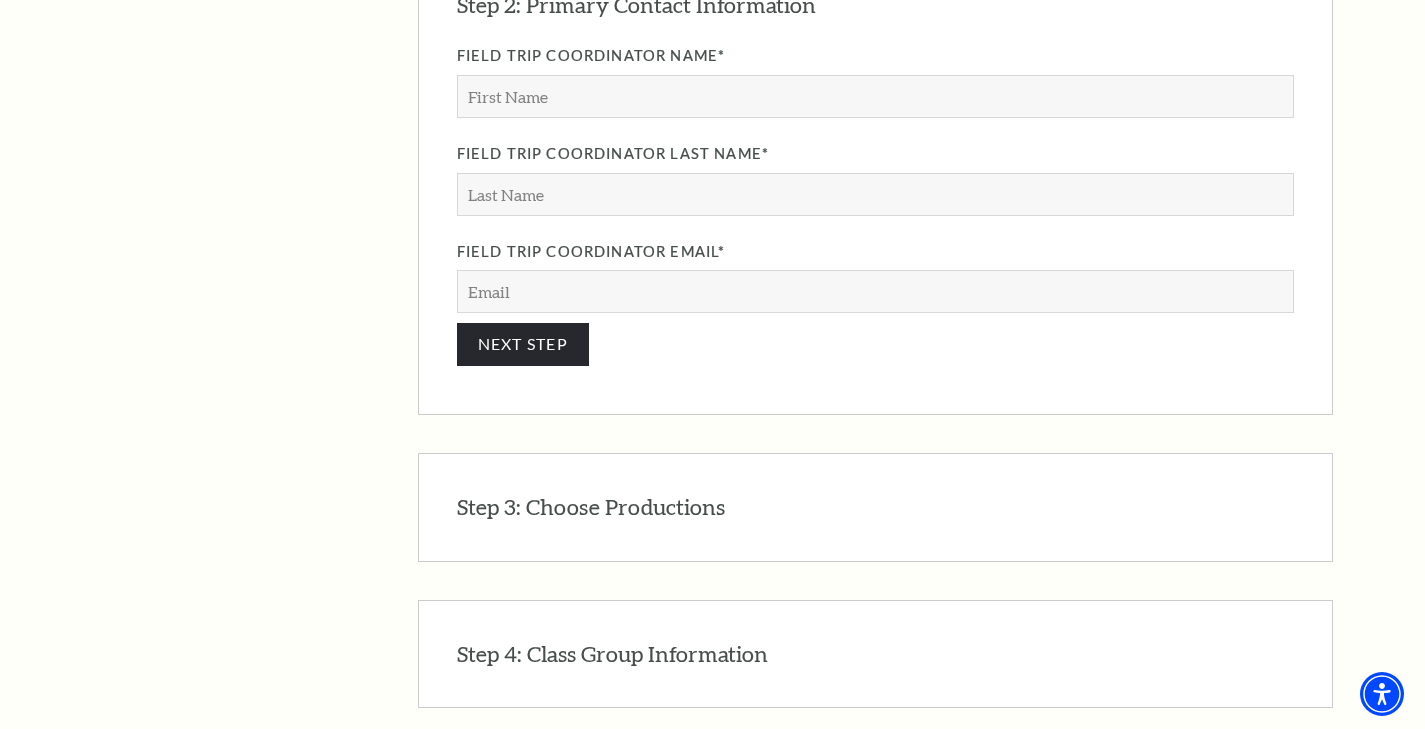 scroll, scrollTop: 1778, scrollLeft: 0, axis: vertical 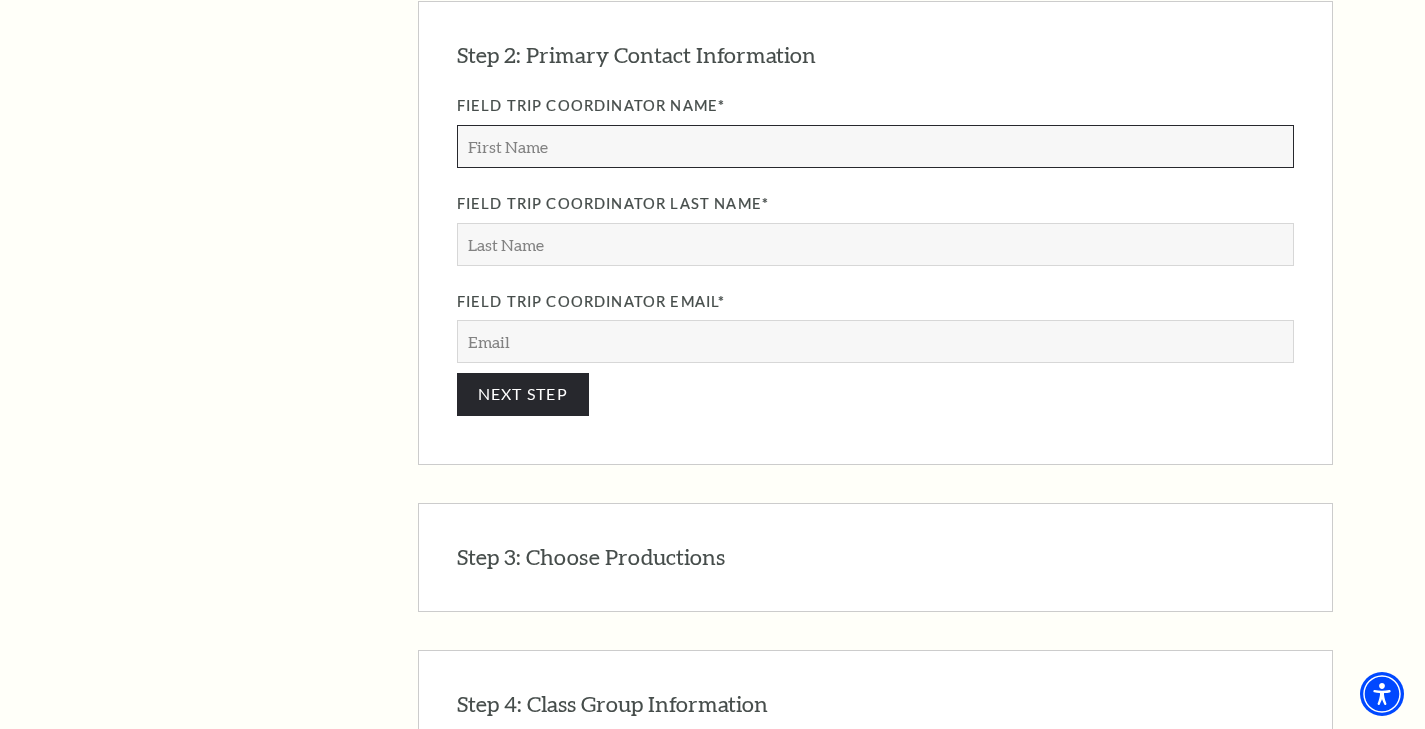 click on "Field Trip Coordinator Name*" at bounding box center (875, 146) 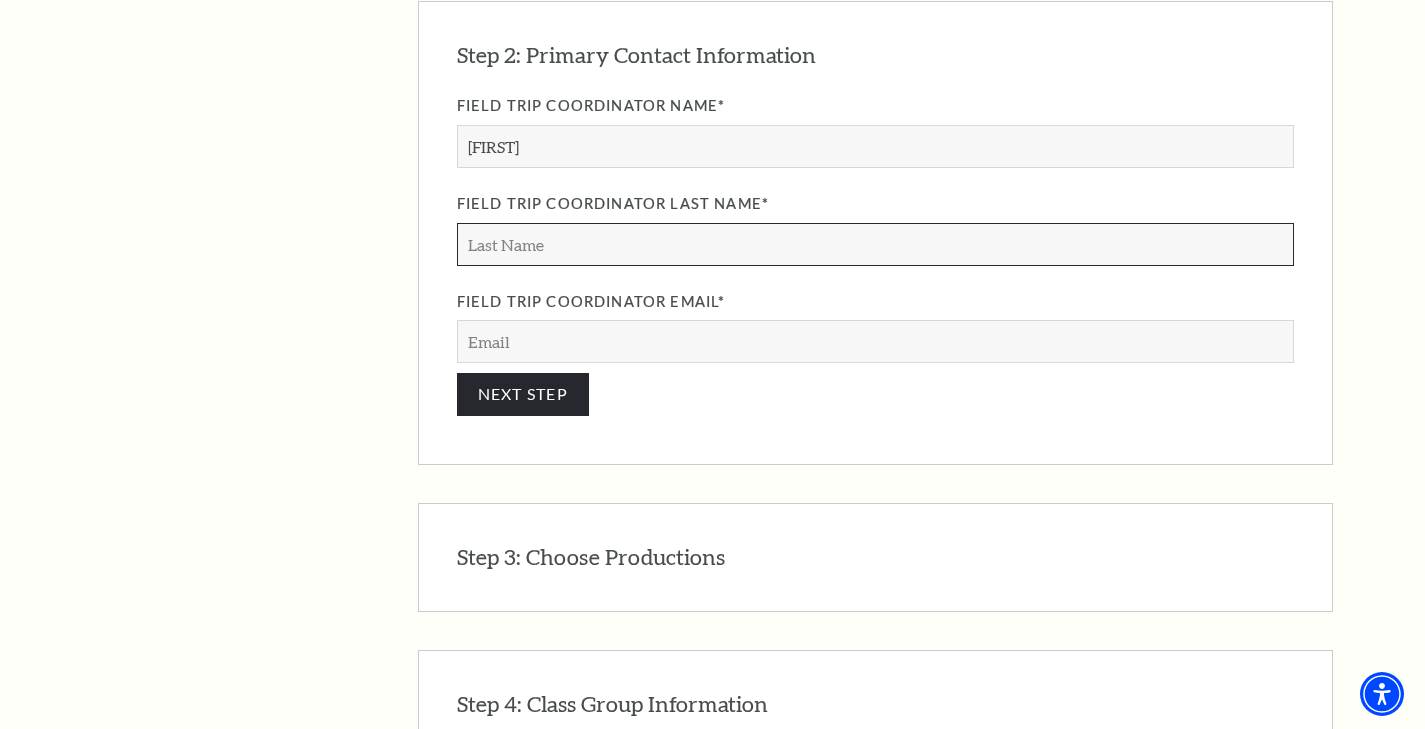click on "Field Trip Coordinator Last Name*" at bounding box center (875, 244) 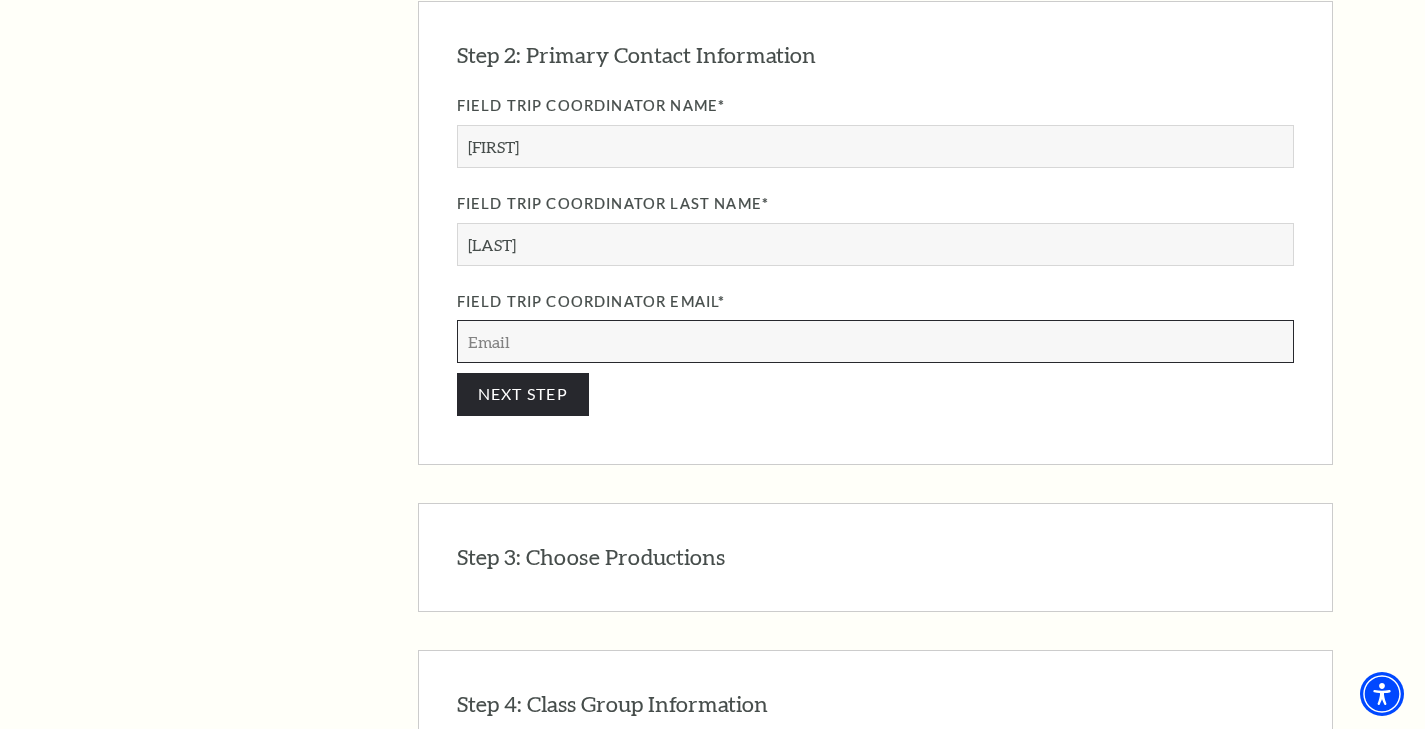 click on "Field Trip Coordinator Email*" at bounding box center (875, 341) 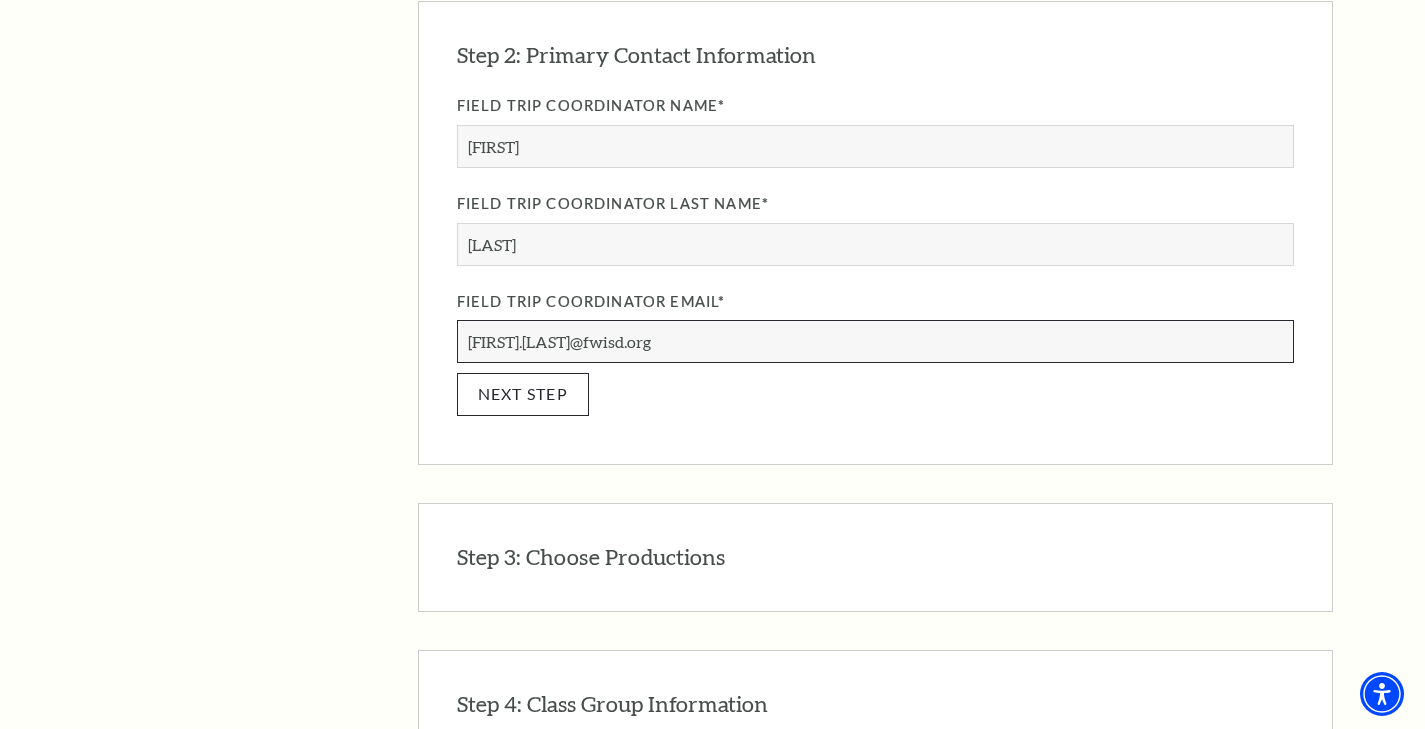 type on "[FIRST].[LAST]@fwisd.org" 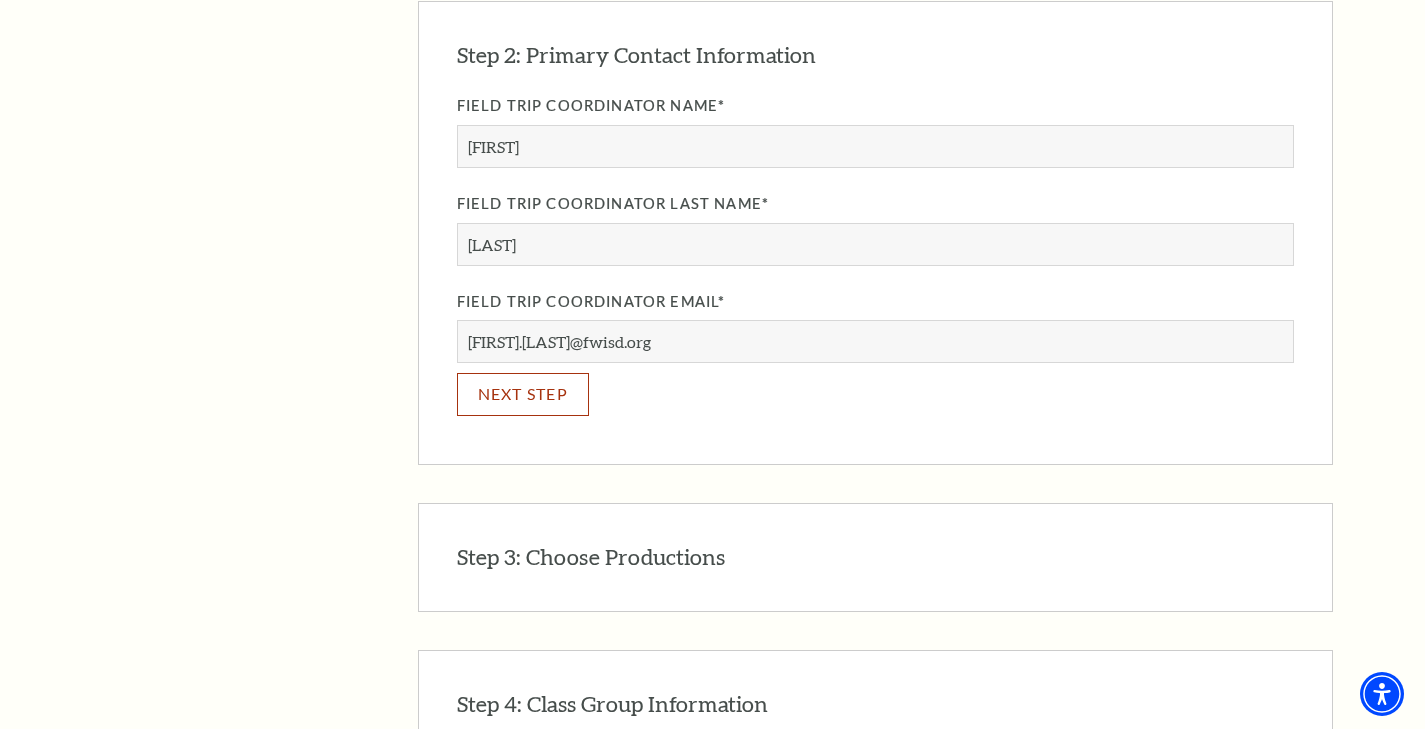 click on "NEXT STEP" at bounding box center (523, 394) 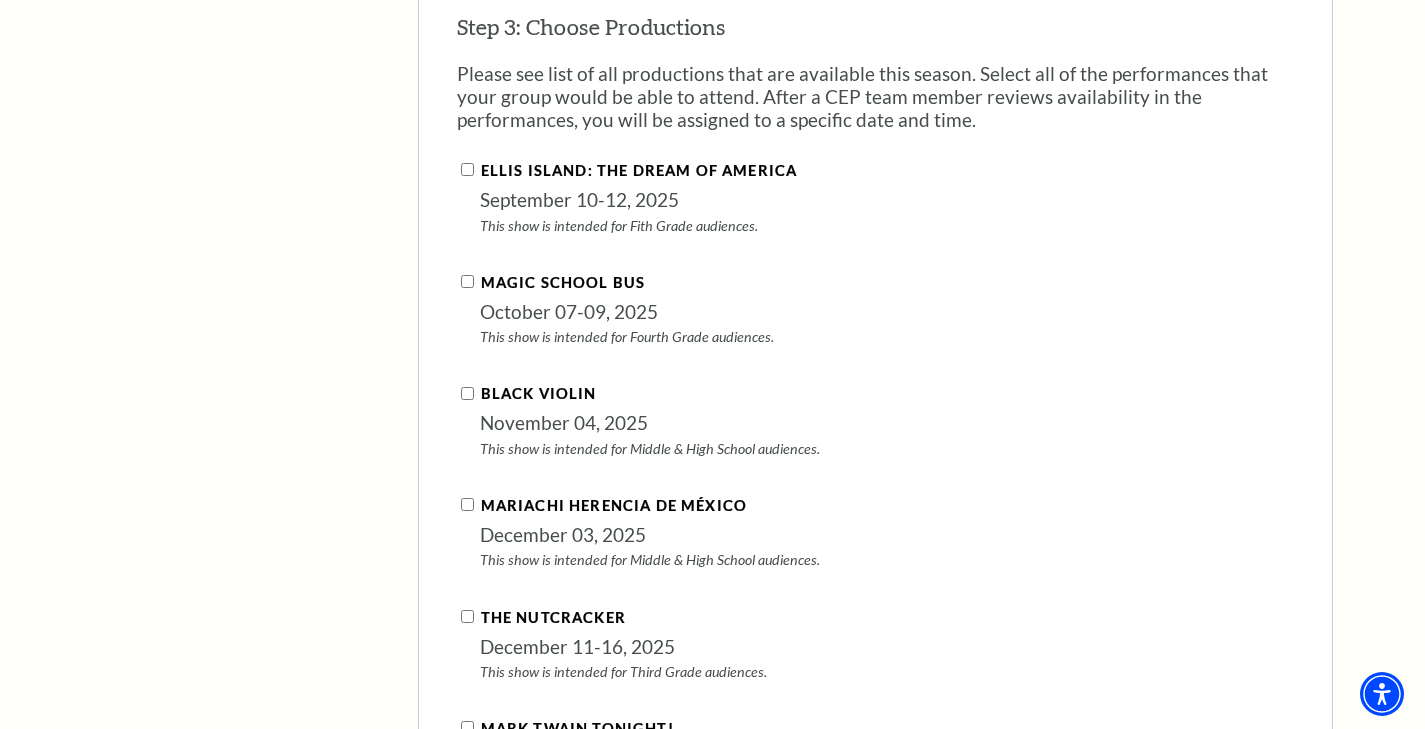 scroll, scrollTop: 2087, scrollLeft: 0, axis: vertical 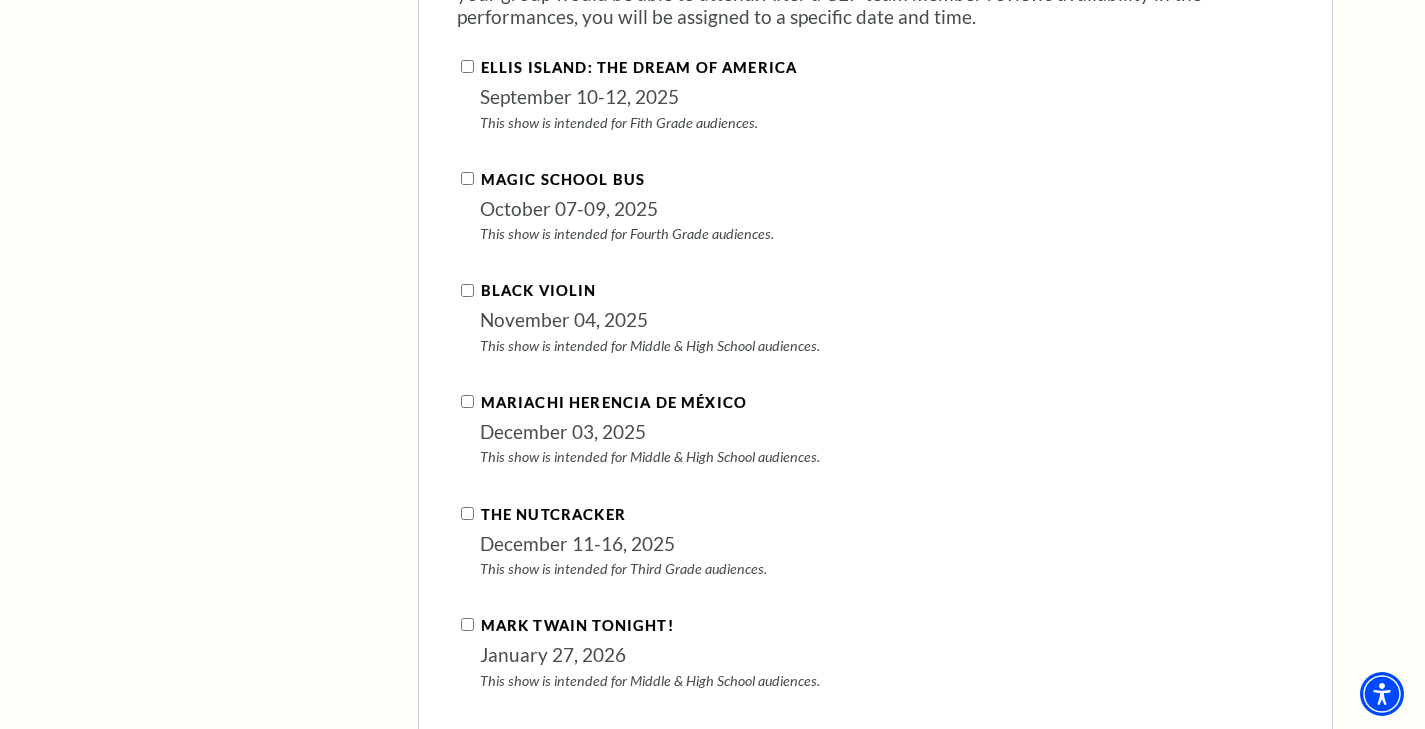 click on "Mariachi Herencia de México" at bounding box center (467, 401) 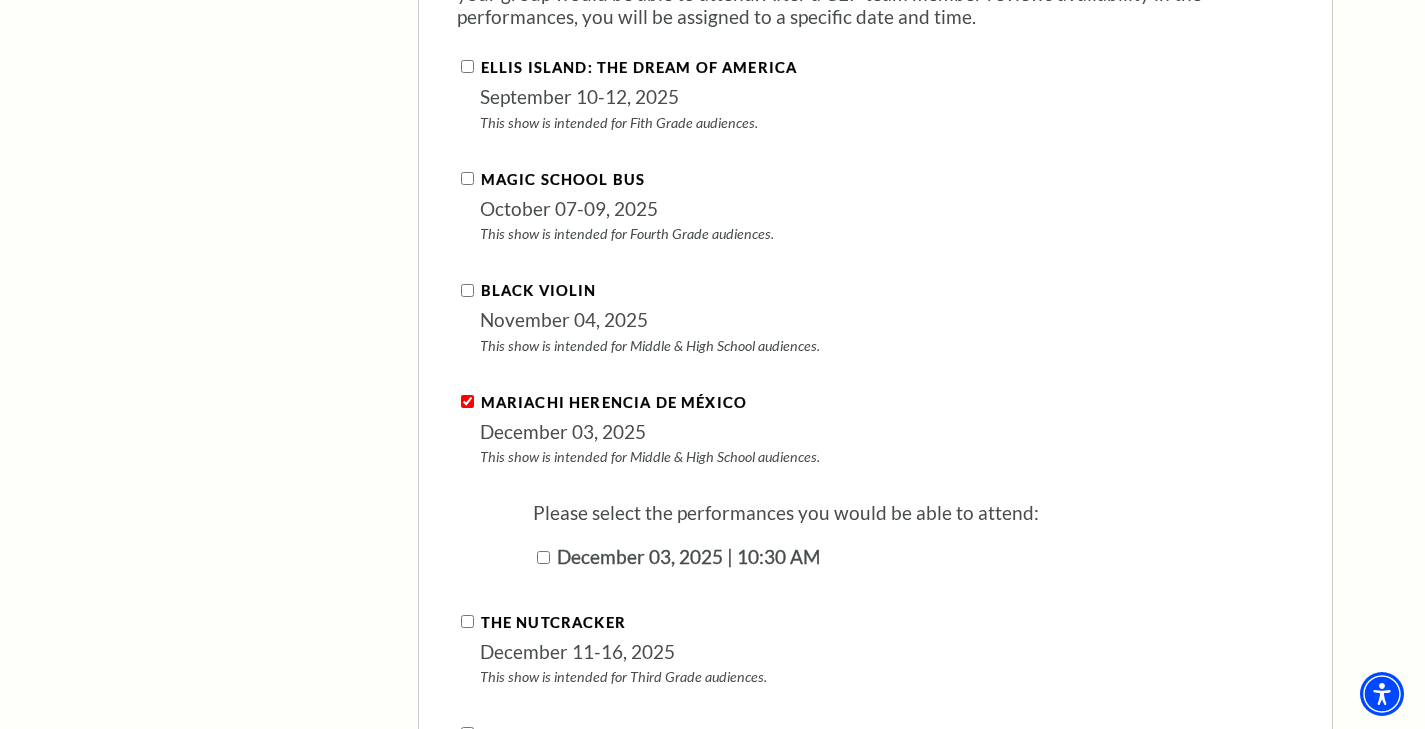 click on "December 03, 2025 | 10:30 AM" at bounding box center (543, 557) 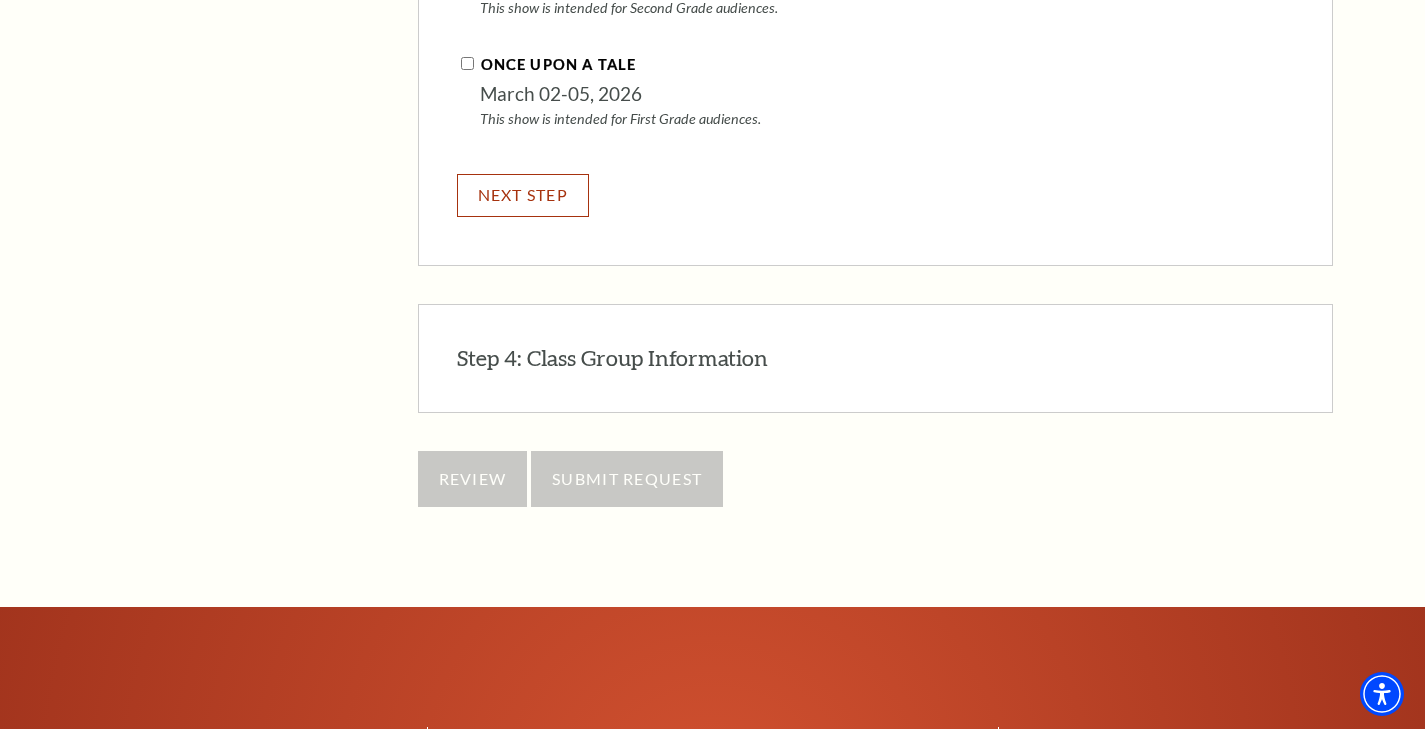 click on "NEXT STEP" at bounding box center [523, 195] 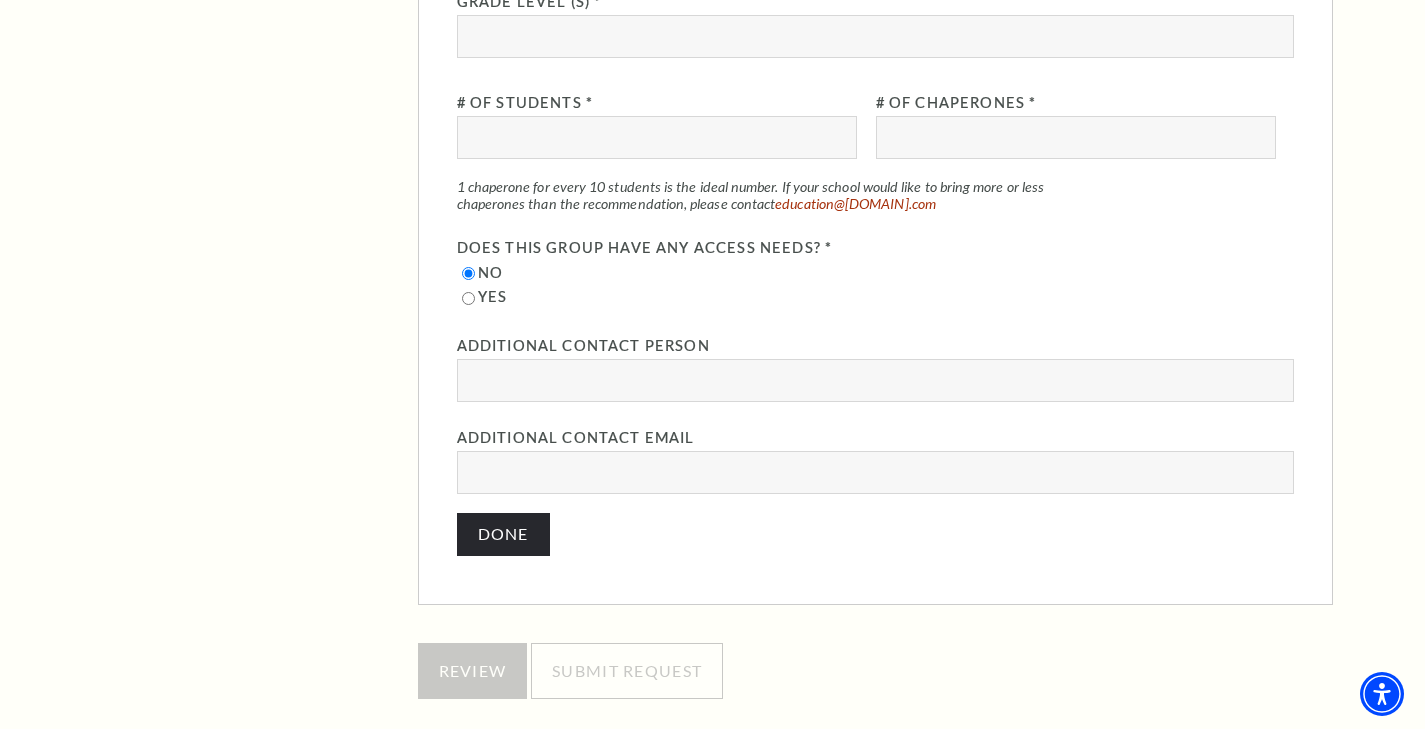 scroll, scrollTop: 2135, scrollLeft: 0, axis: vertical 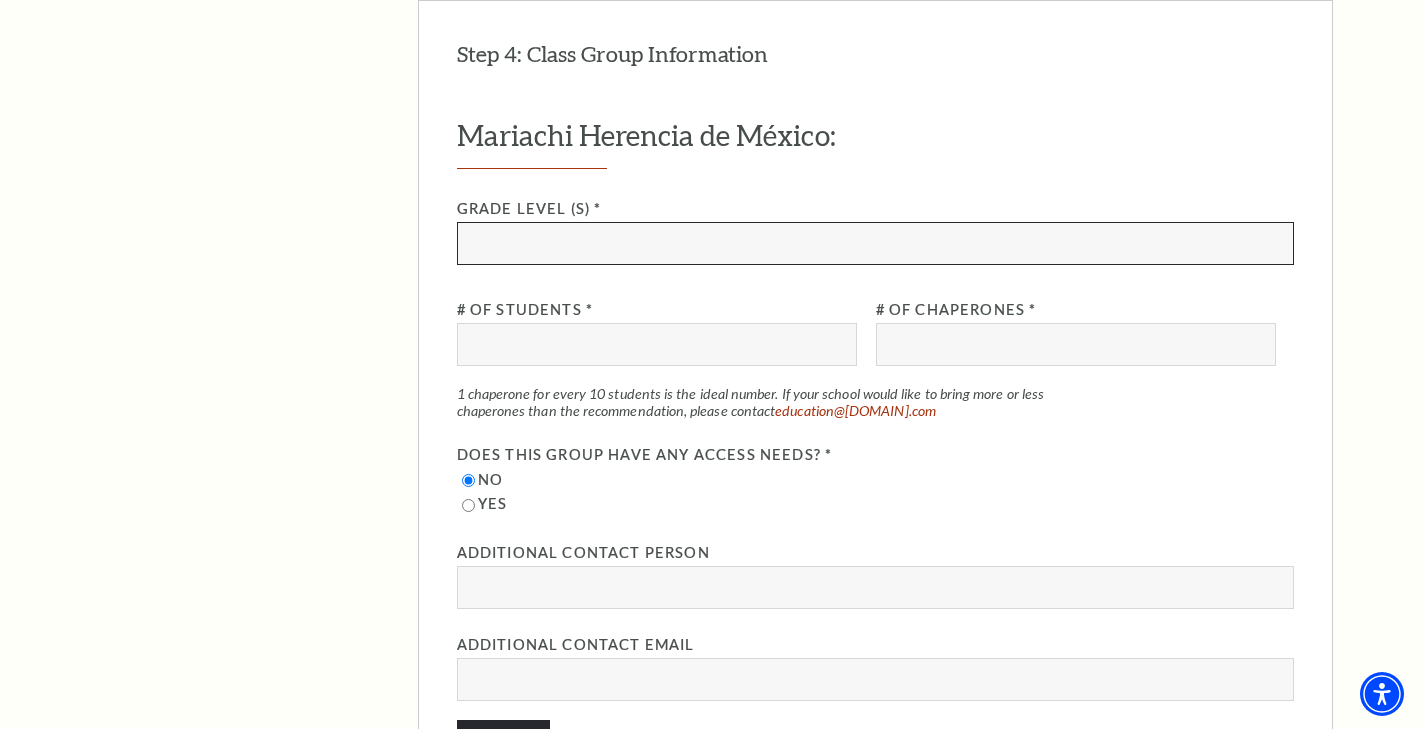 click at bounding box center [875, 243] 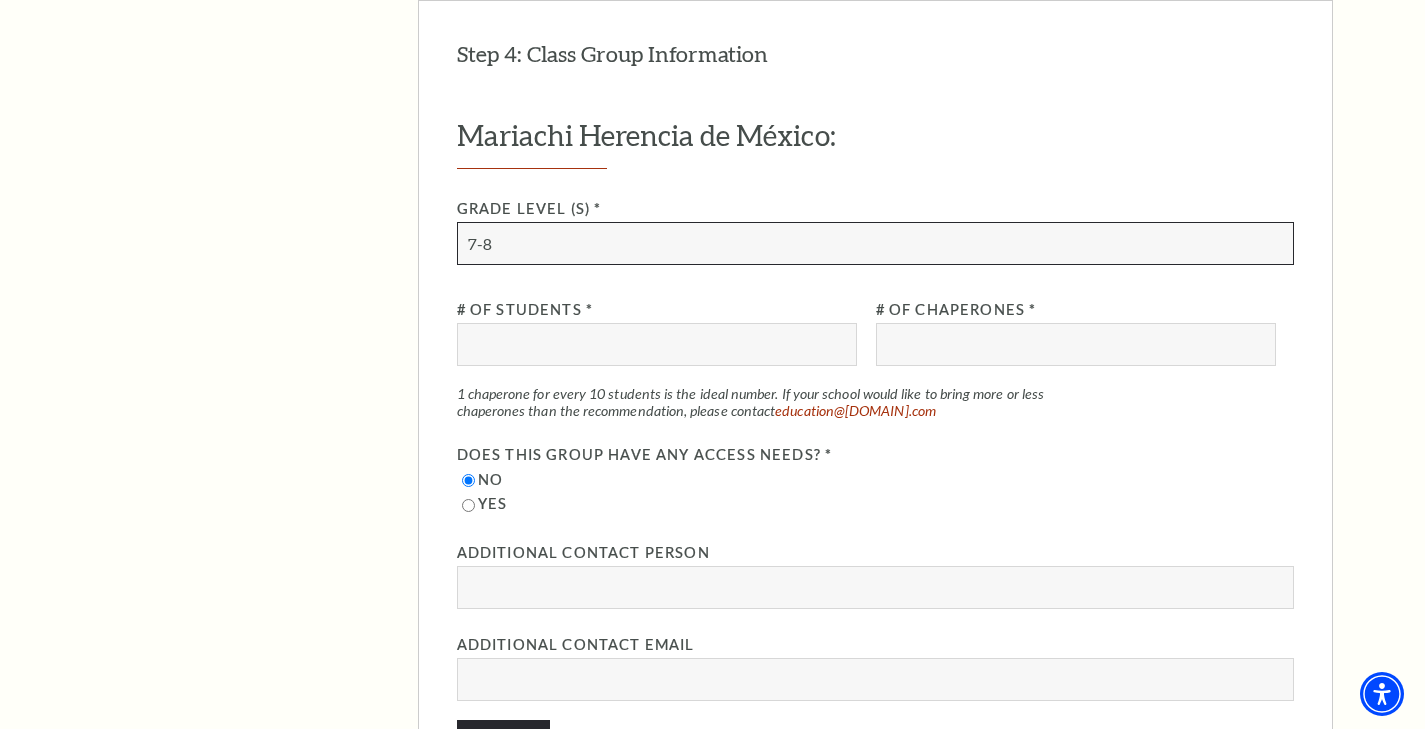 type on "7-8" 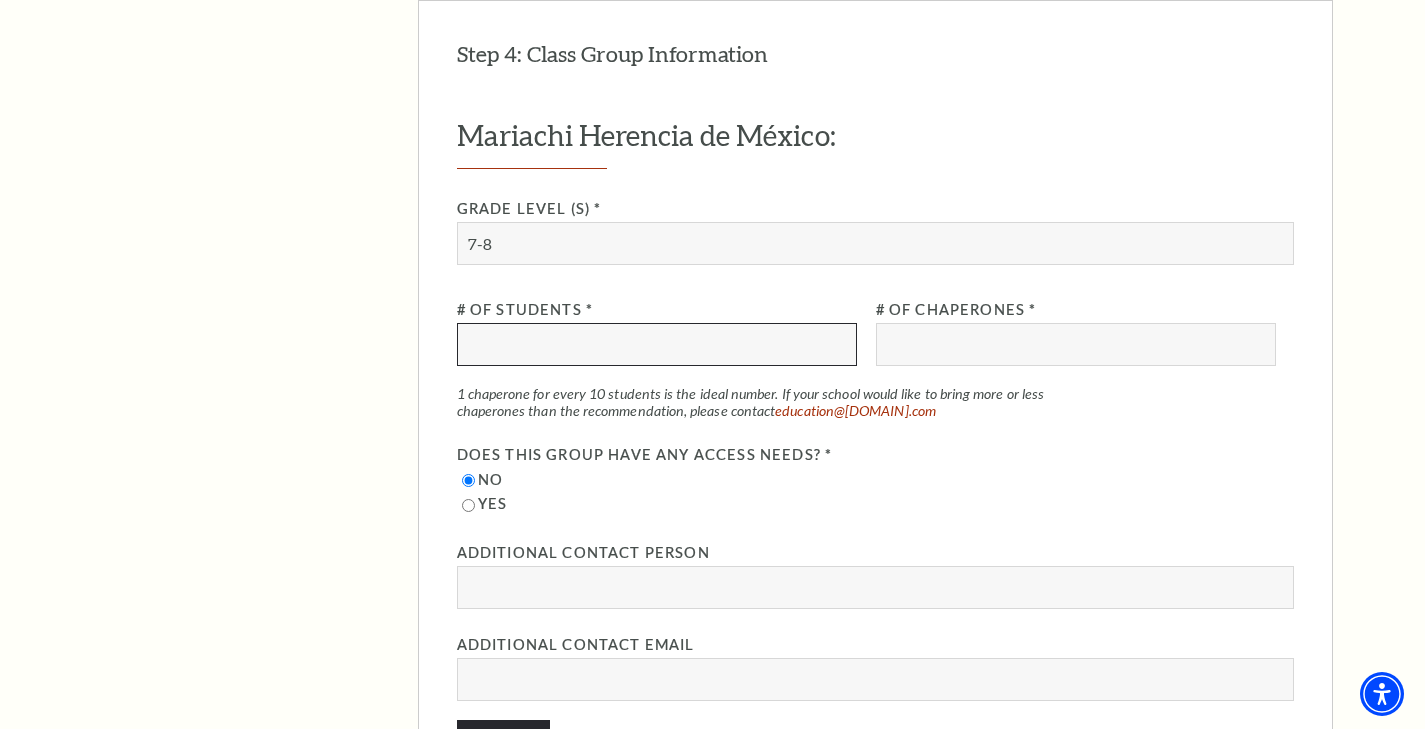 click at bounding box center [657, 344] 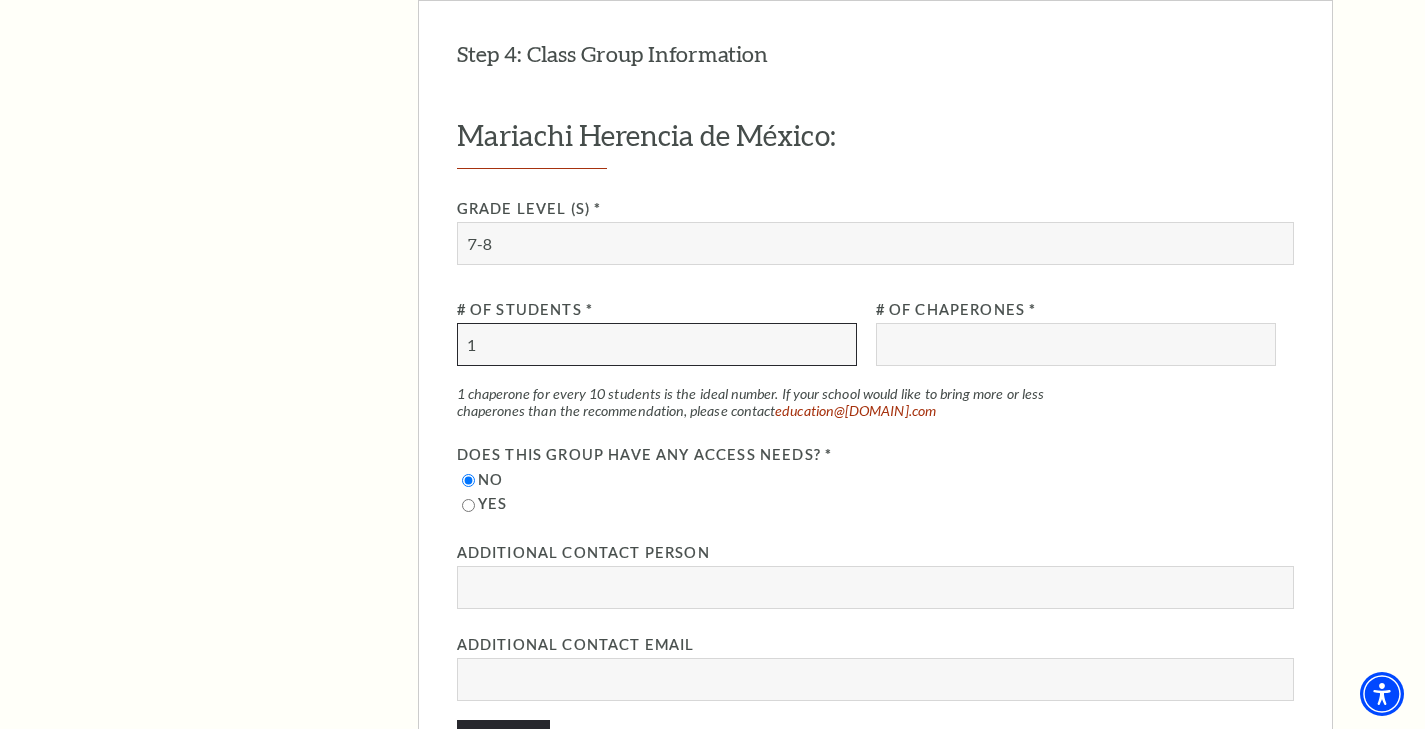 type on "1" 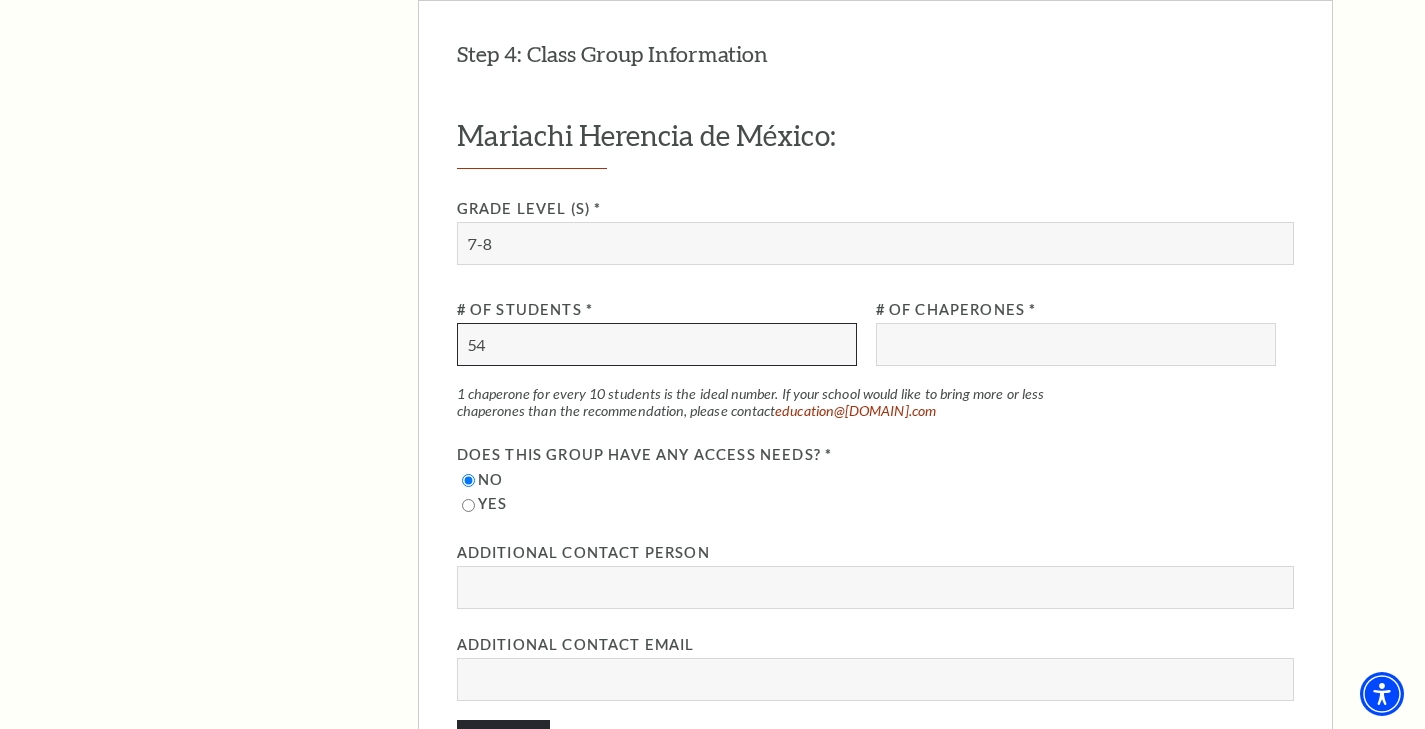 type on "54" 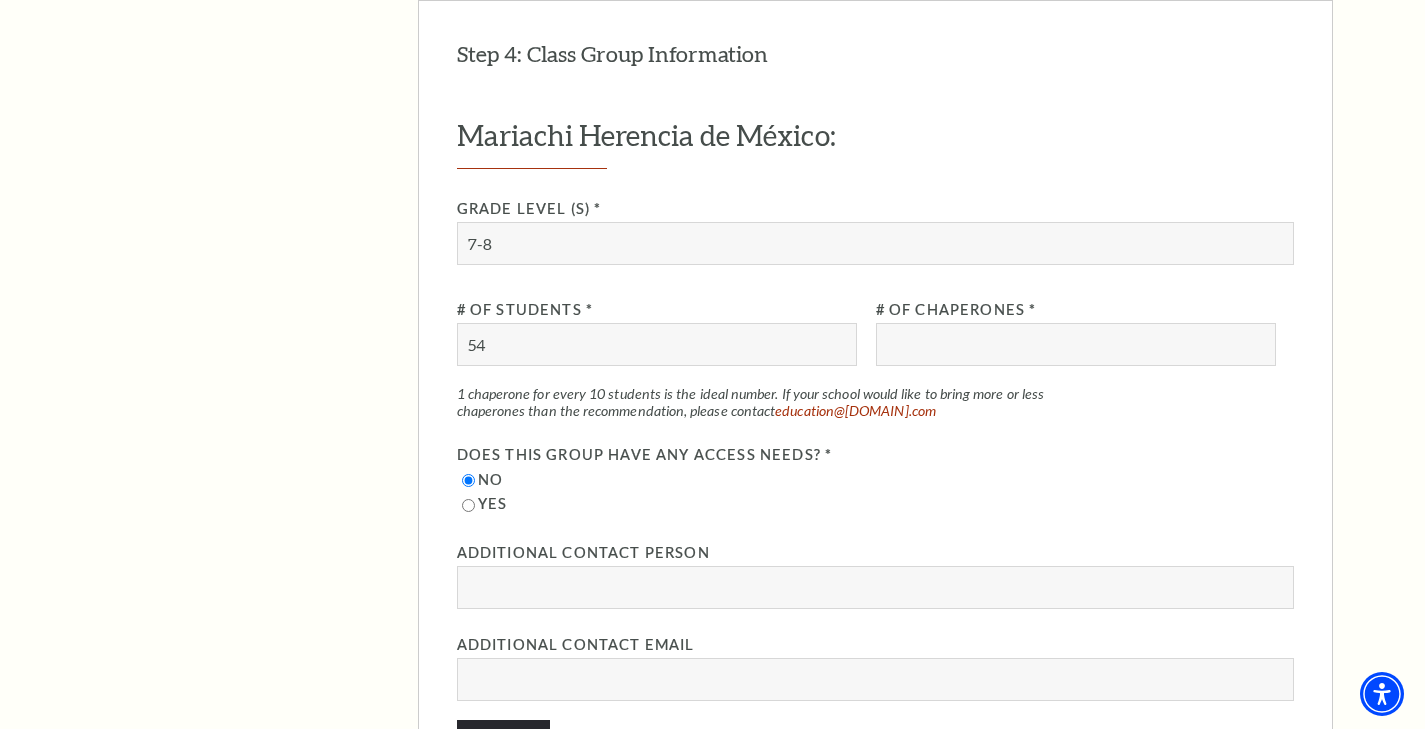 click on "# of Chaperones *" at bounding box center (1076, 336) 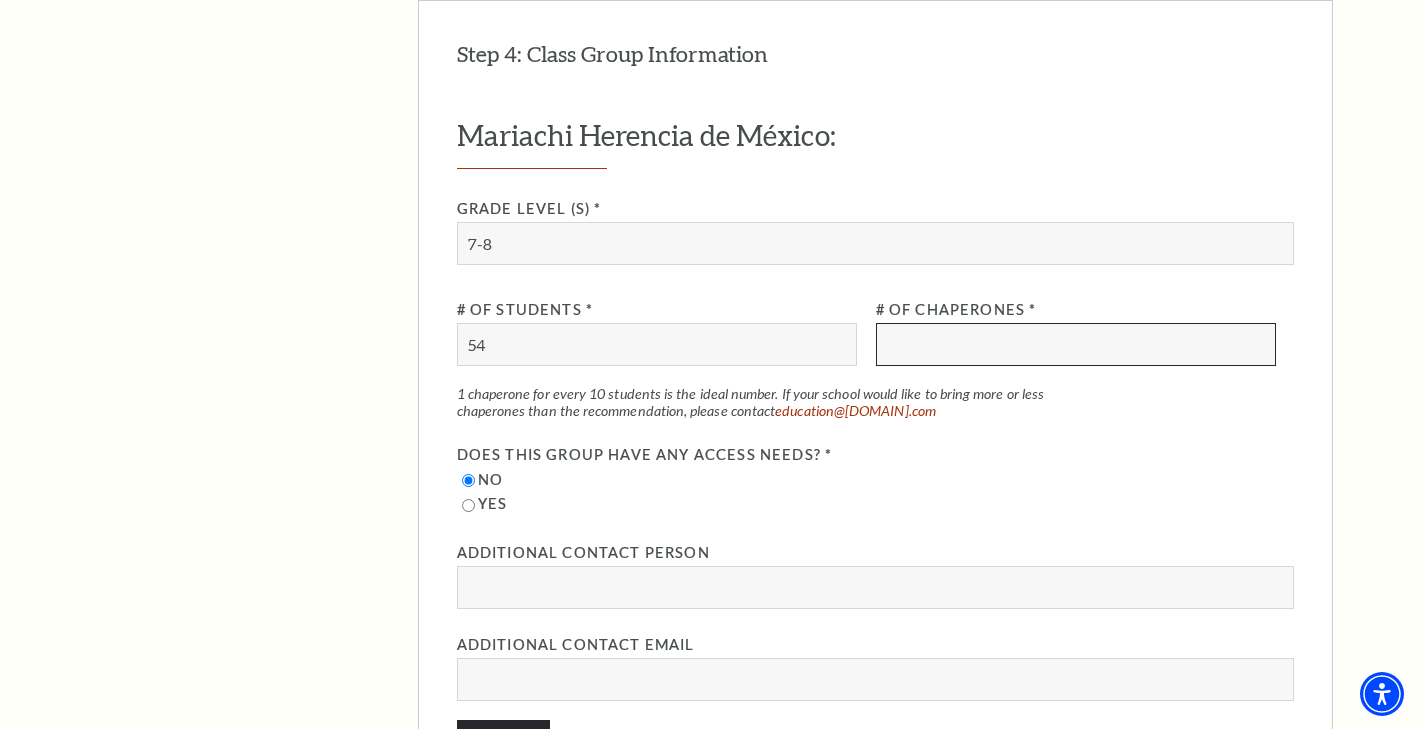 click at bounding box center [1076, 344] 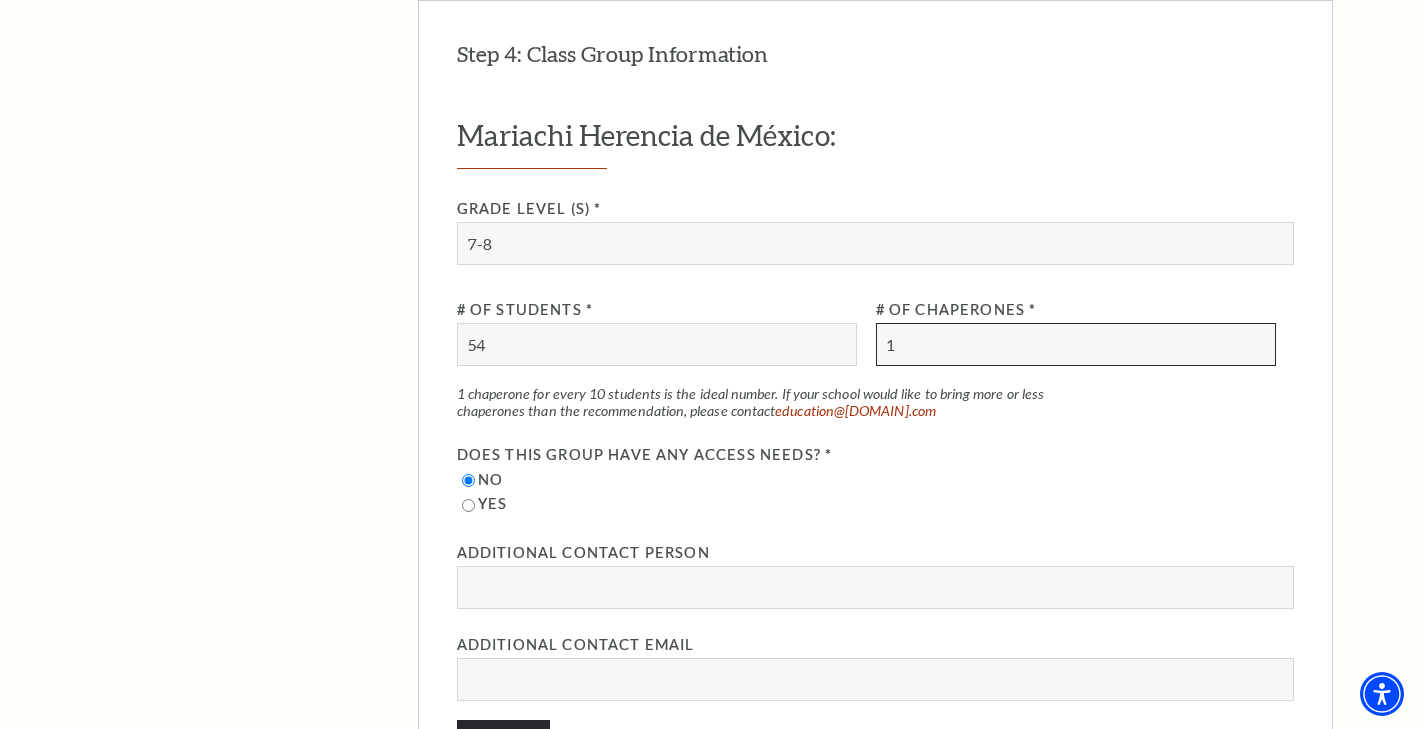 click on "1" at bounding box center (1076, 344) 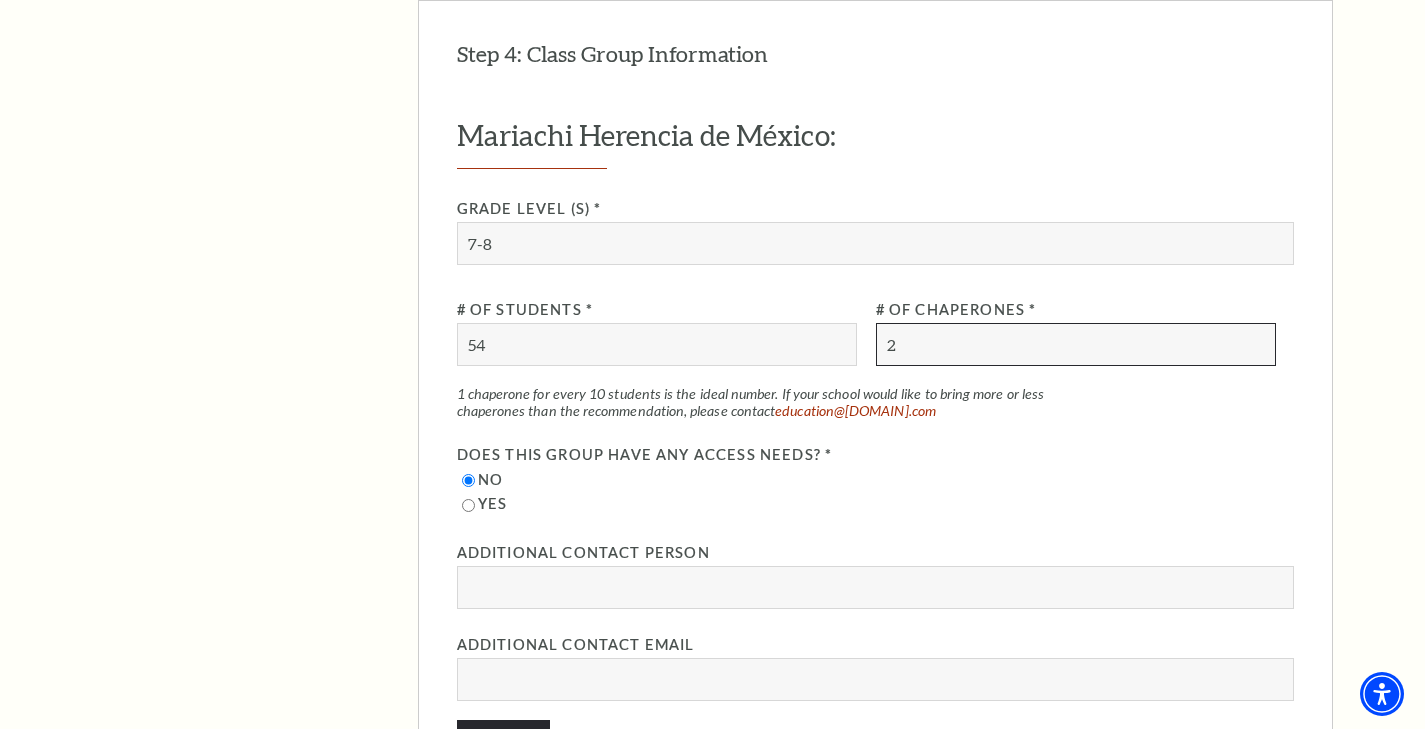 click on "2" at bounding box center (1076, 344) 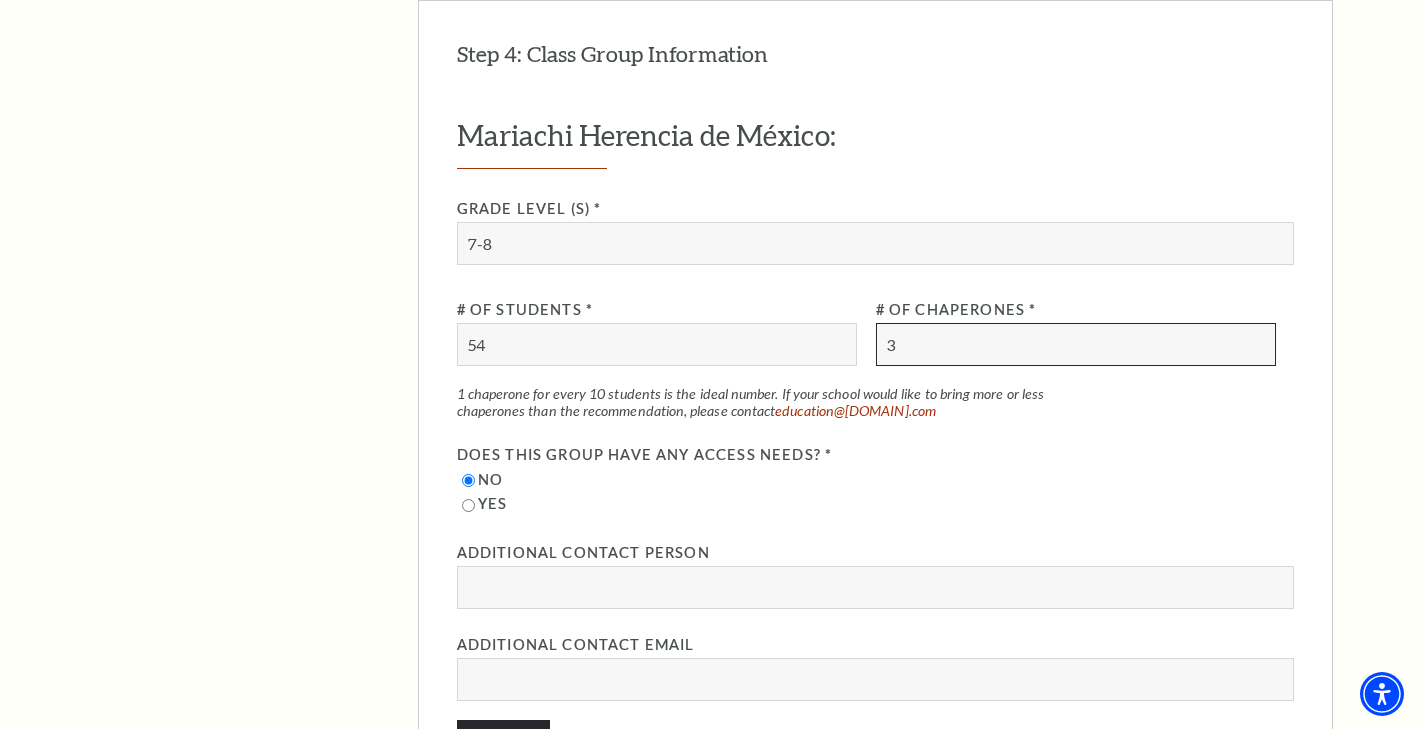 click on "3" at bounding box center [1076, 344] 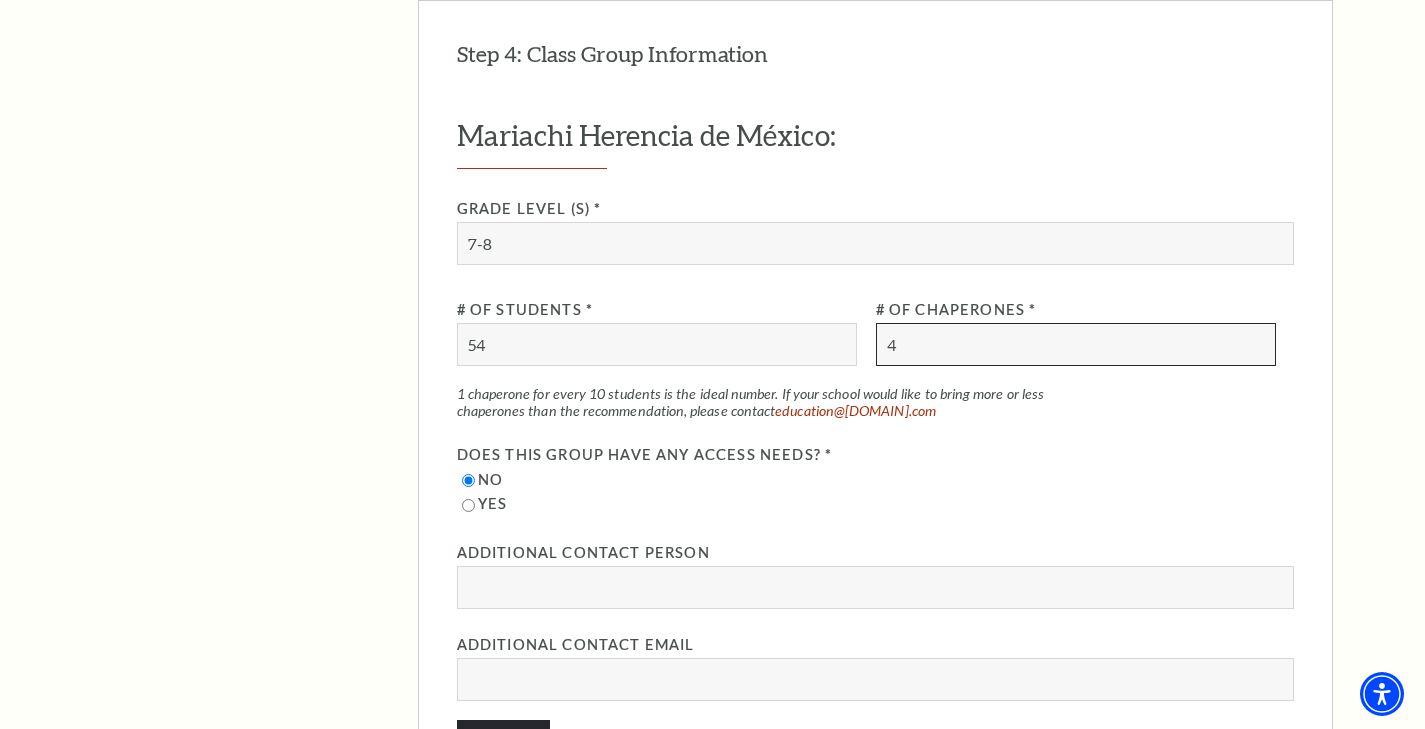 click on "4" at bounding box center [1076, 344] 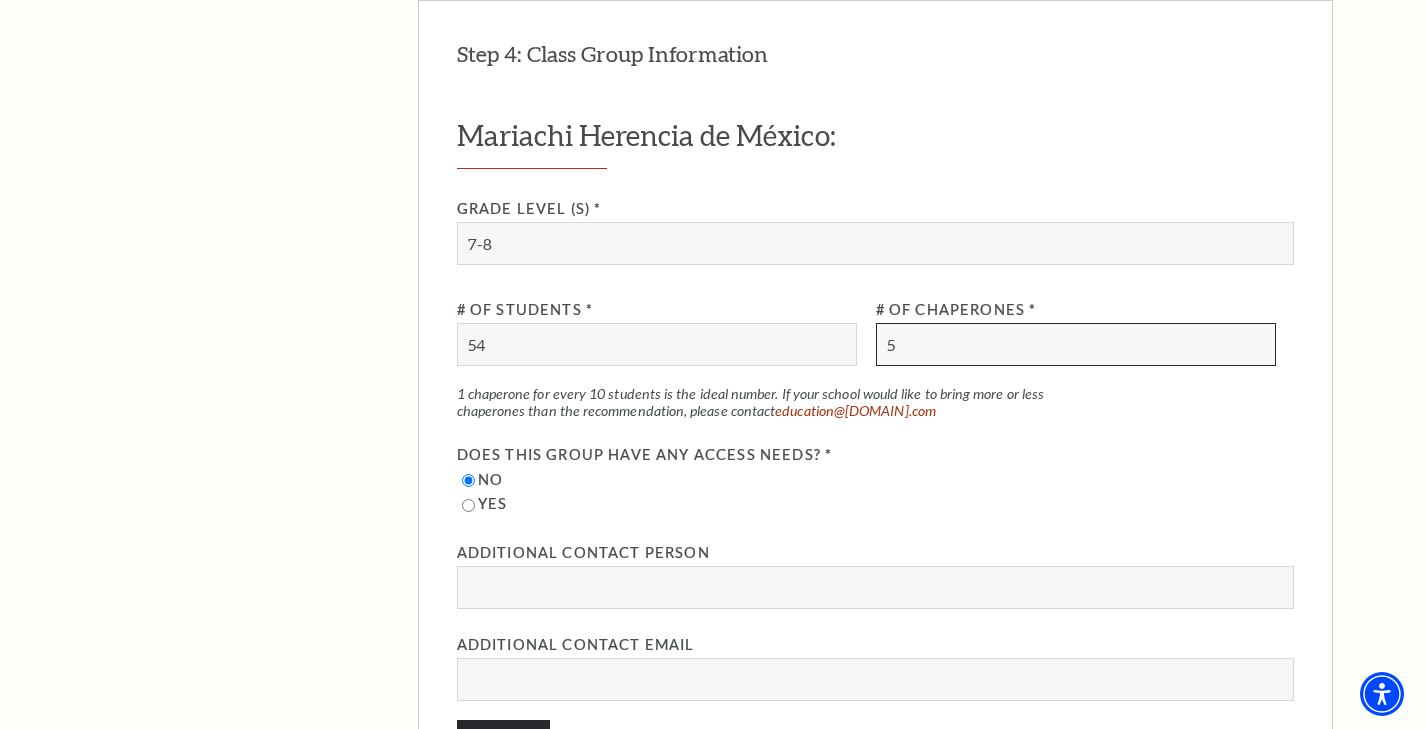 type on "5" 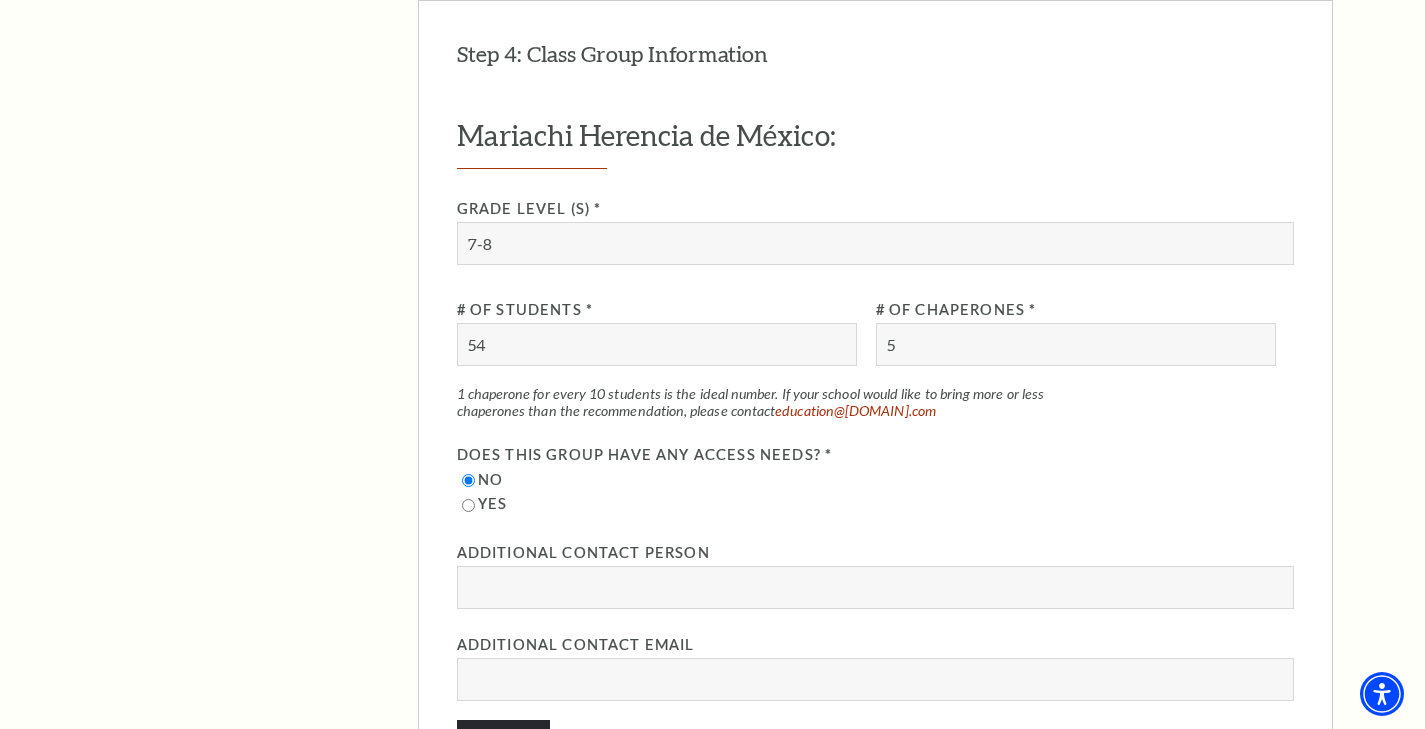 click on "Mariachi Herencia de México:
Grade Level (s) *
7-8
# of Students *
54
# of Chaperones *
5" at bounding box center [875, 409] 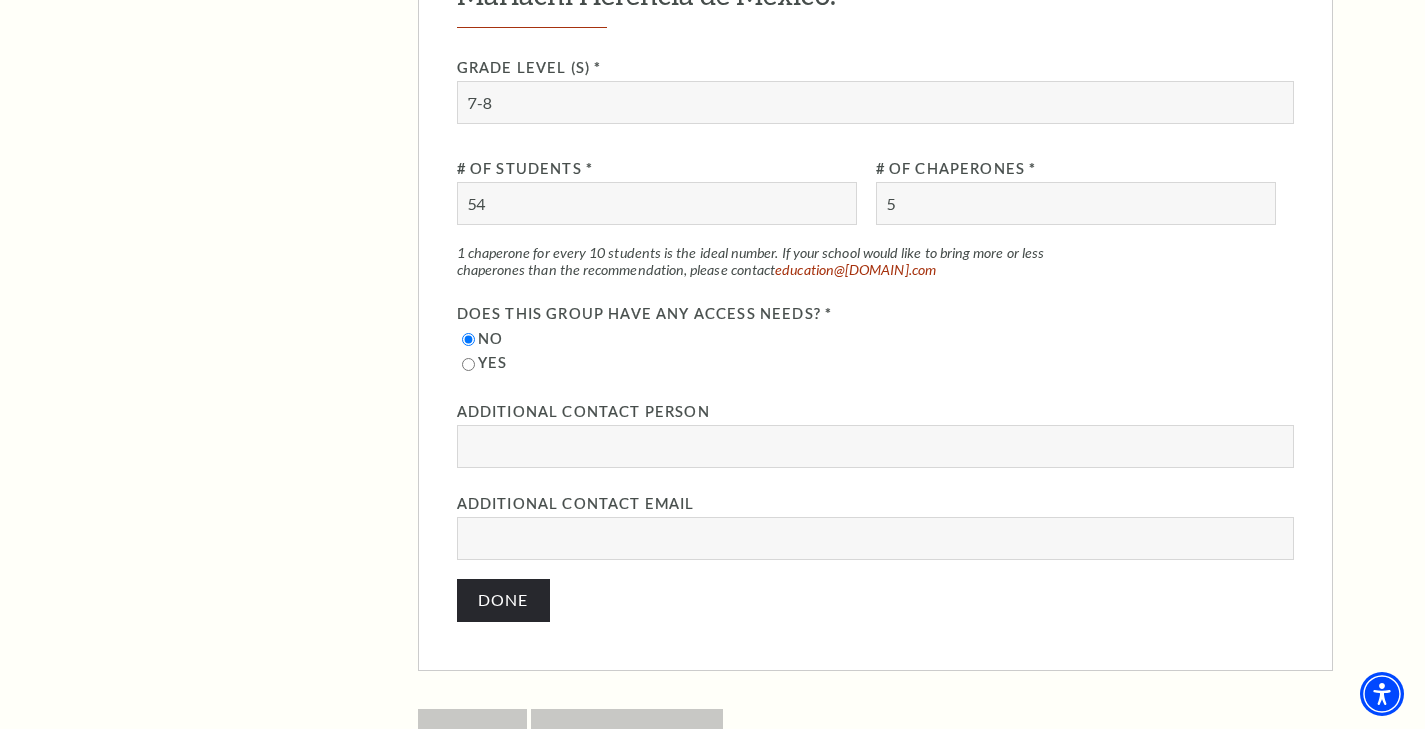 scroll, scrollTop: 2352, scrollLeft: 0, axis: vertical 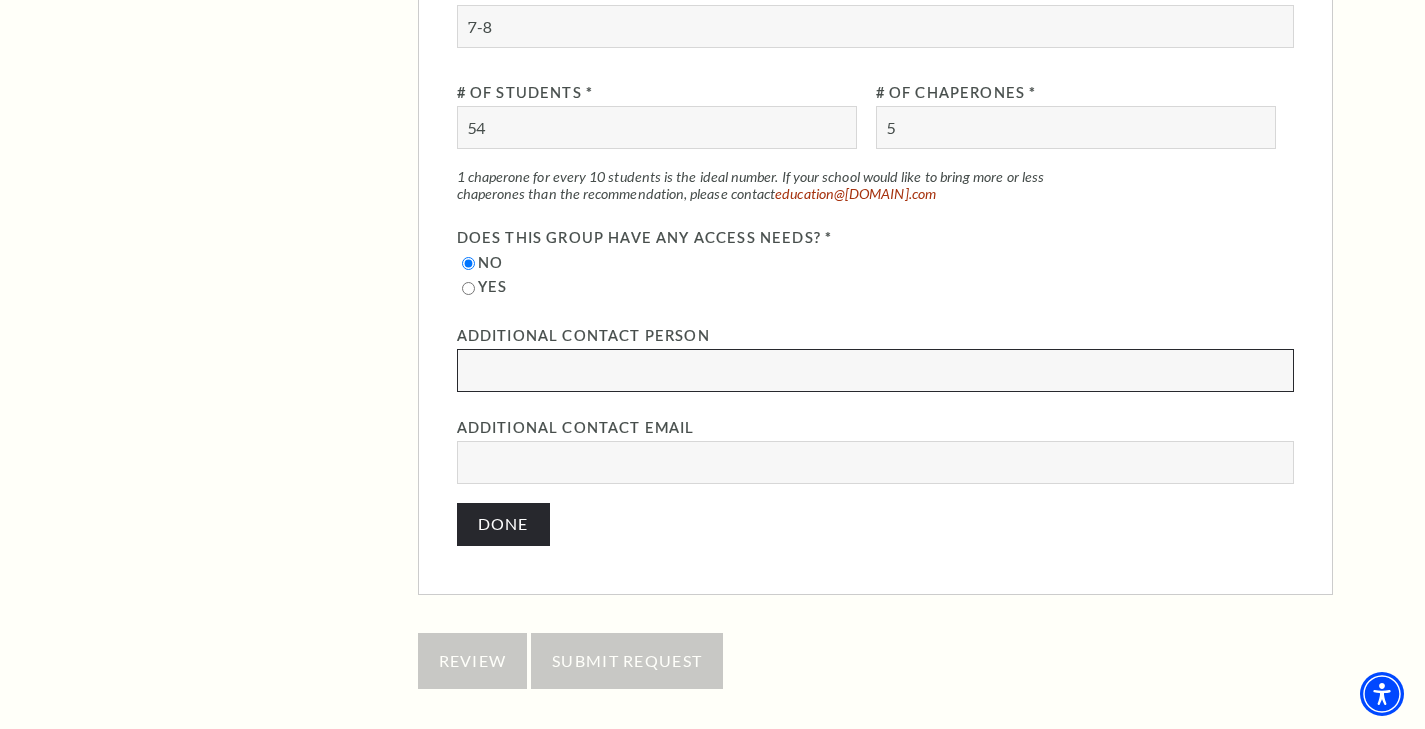 click at bounding box center (875, 370) 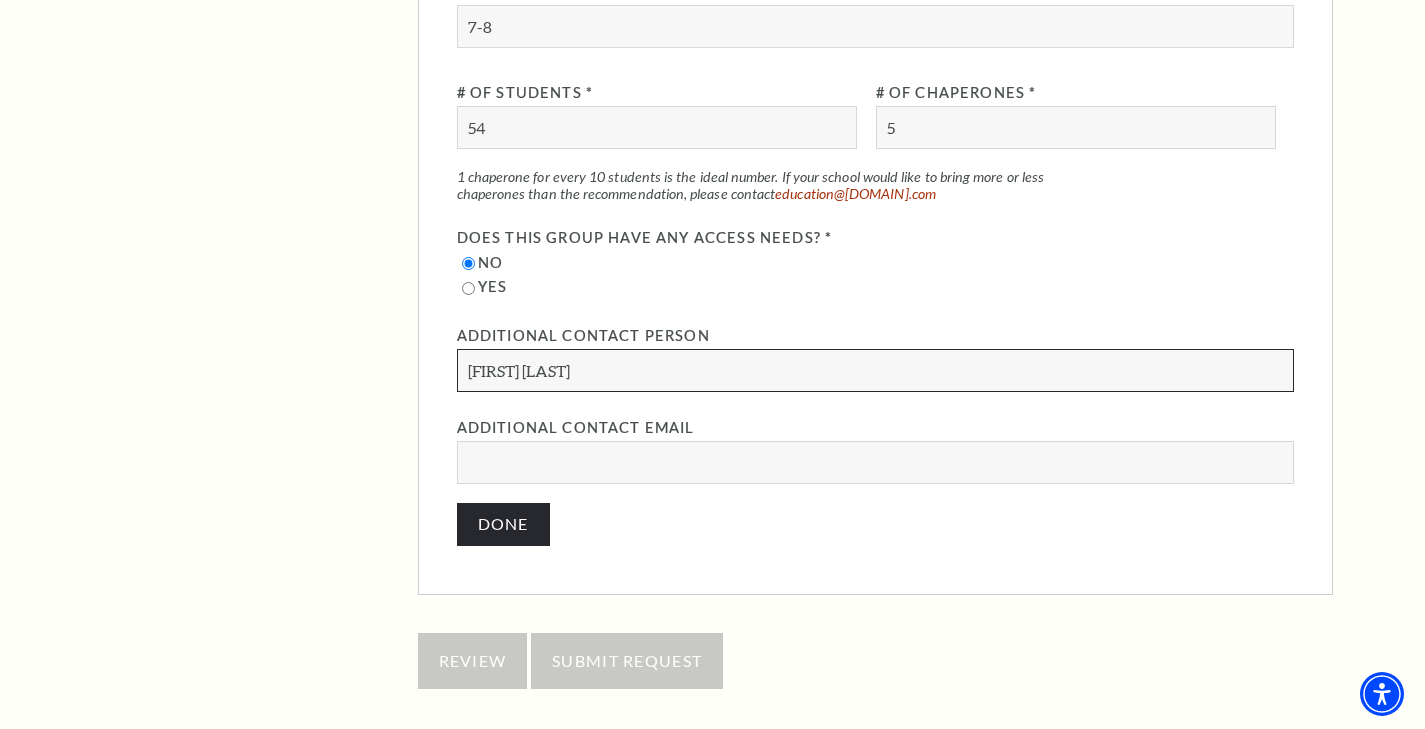 type on "[FIRST] [LAST]" 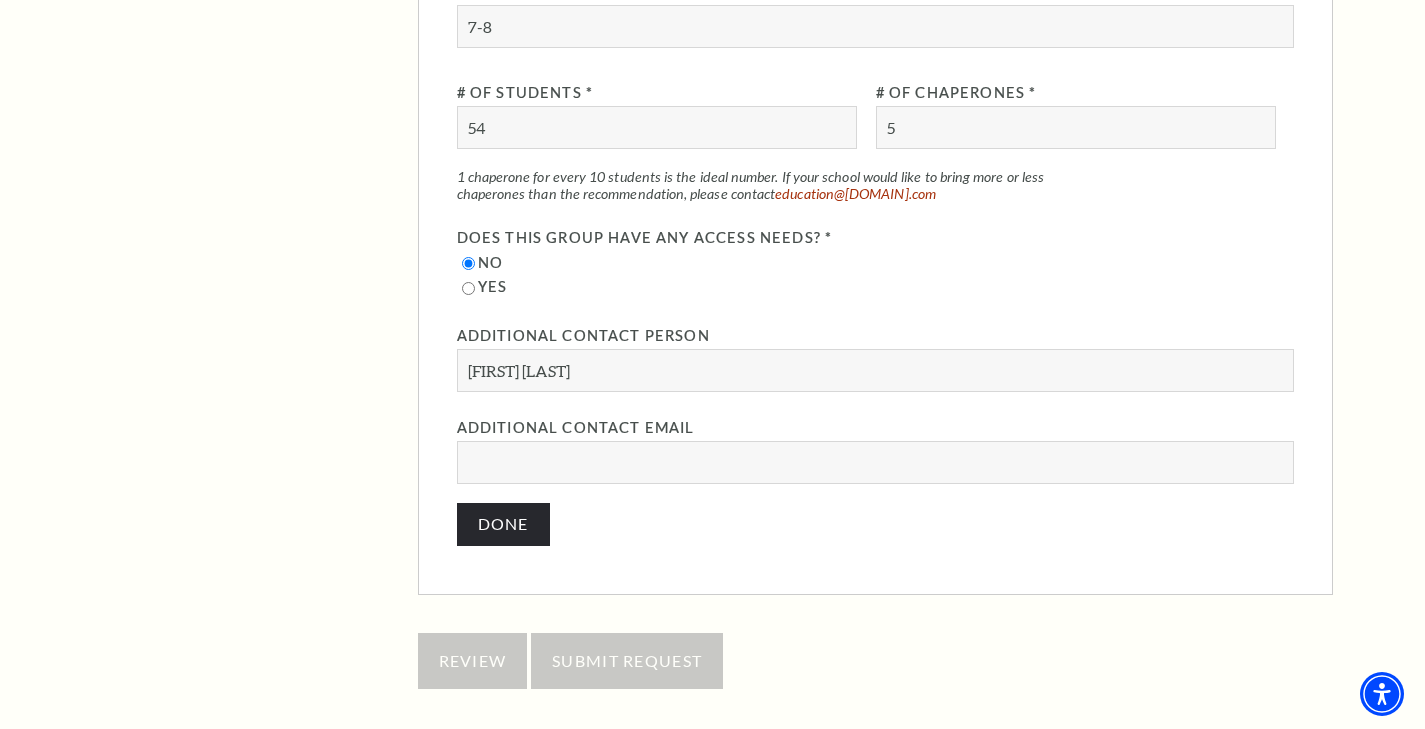 click on "Mariachi Herencia de México:
Grade Level (s) *
7-8
# of Students *
54
# of Chaperones *
5" at bounding box center [875, 228] 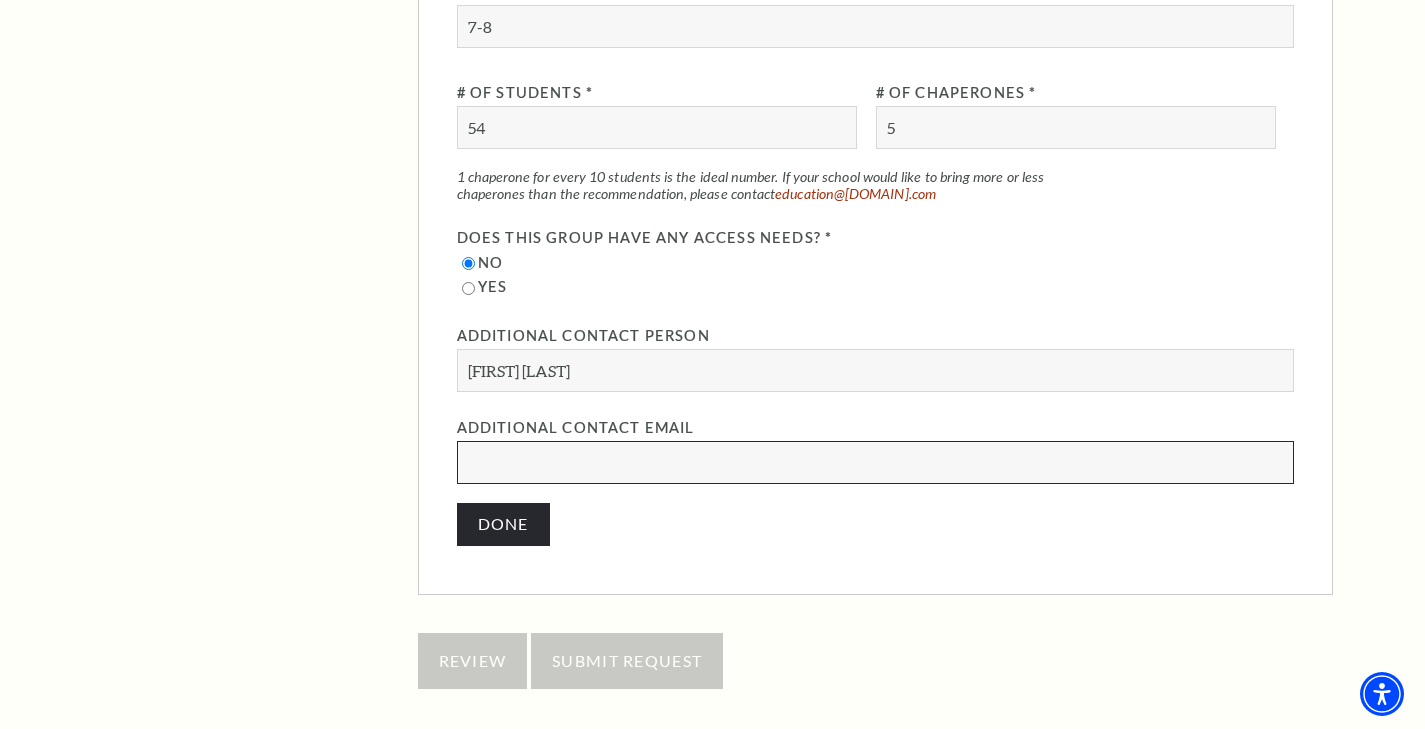 click at bounding box center (875, 462) 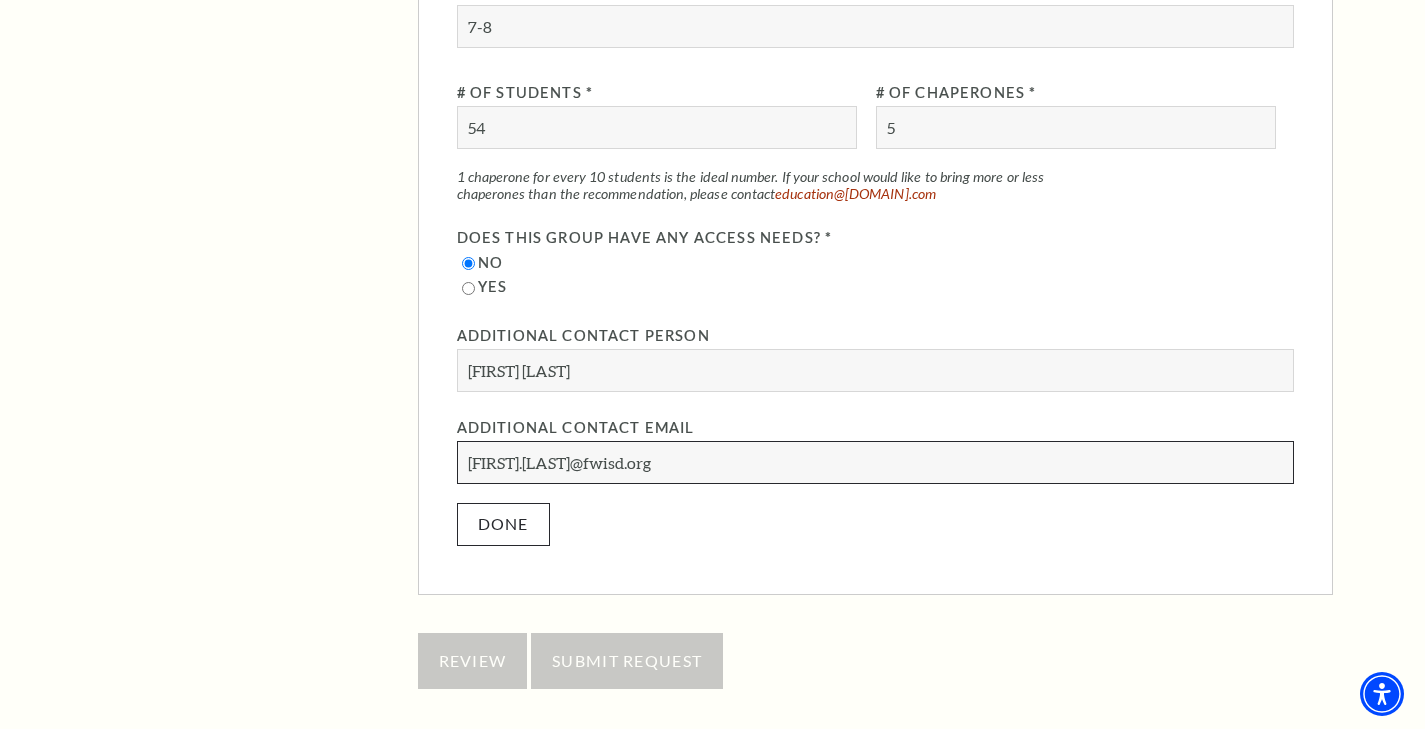 type on "[FIRST].[LAST]@fwisd.org" 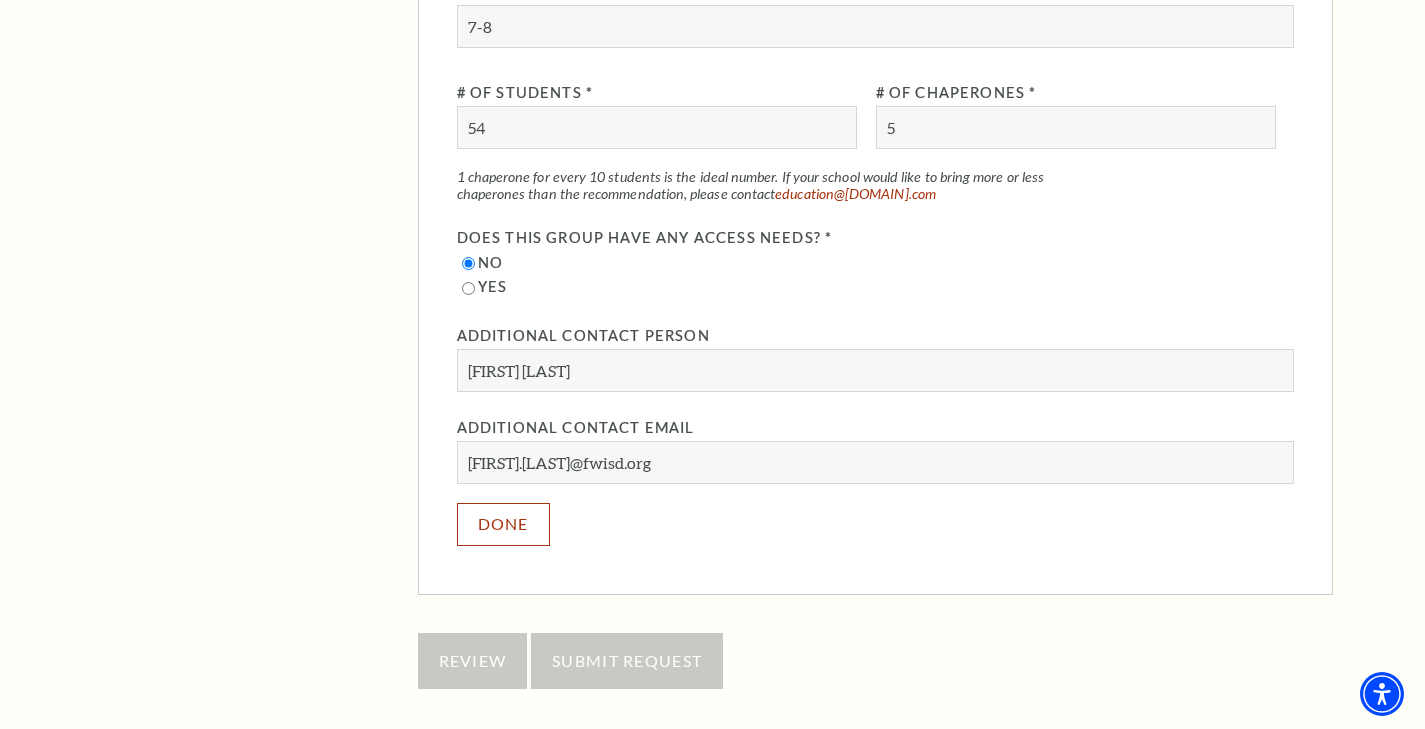 click on "Done" at bounding box center (503, 524) 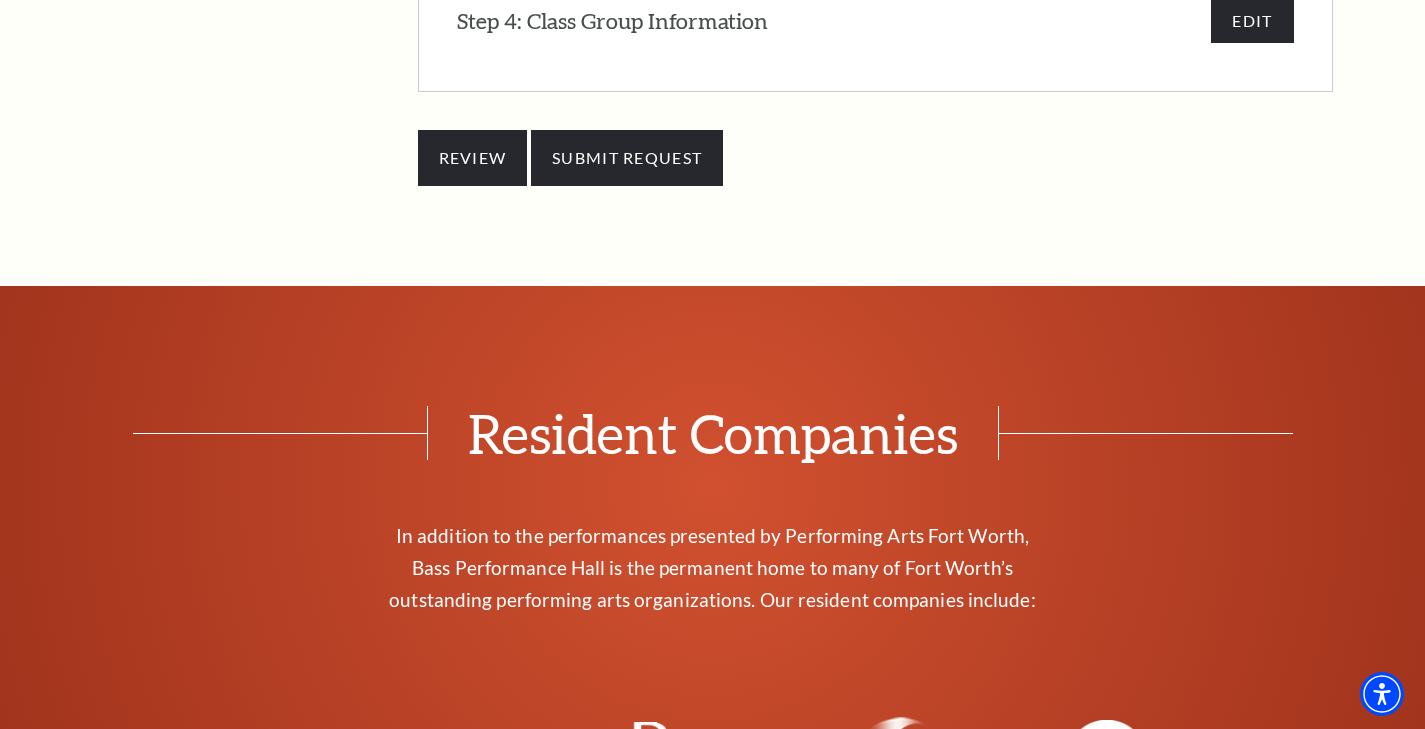 scroll, scrollTop: 2135, scrollLeft: 0, axis: vertical 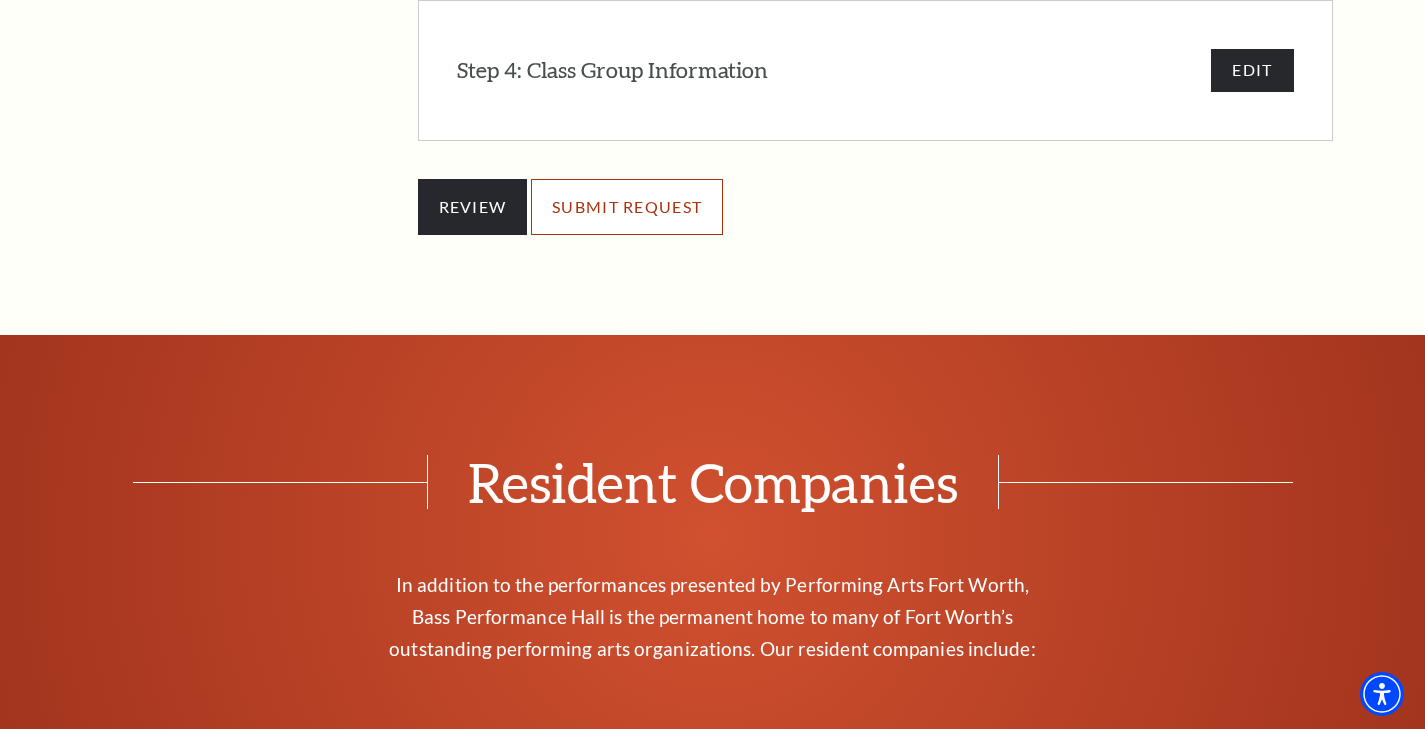 click on "SUBMIT REQUEST" at bounding box center (627, 207) 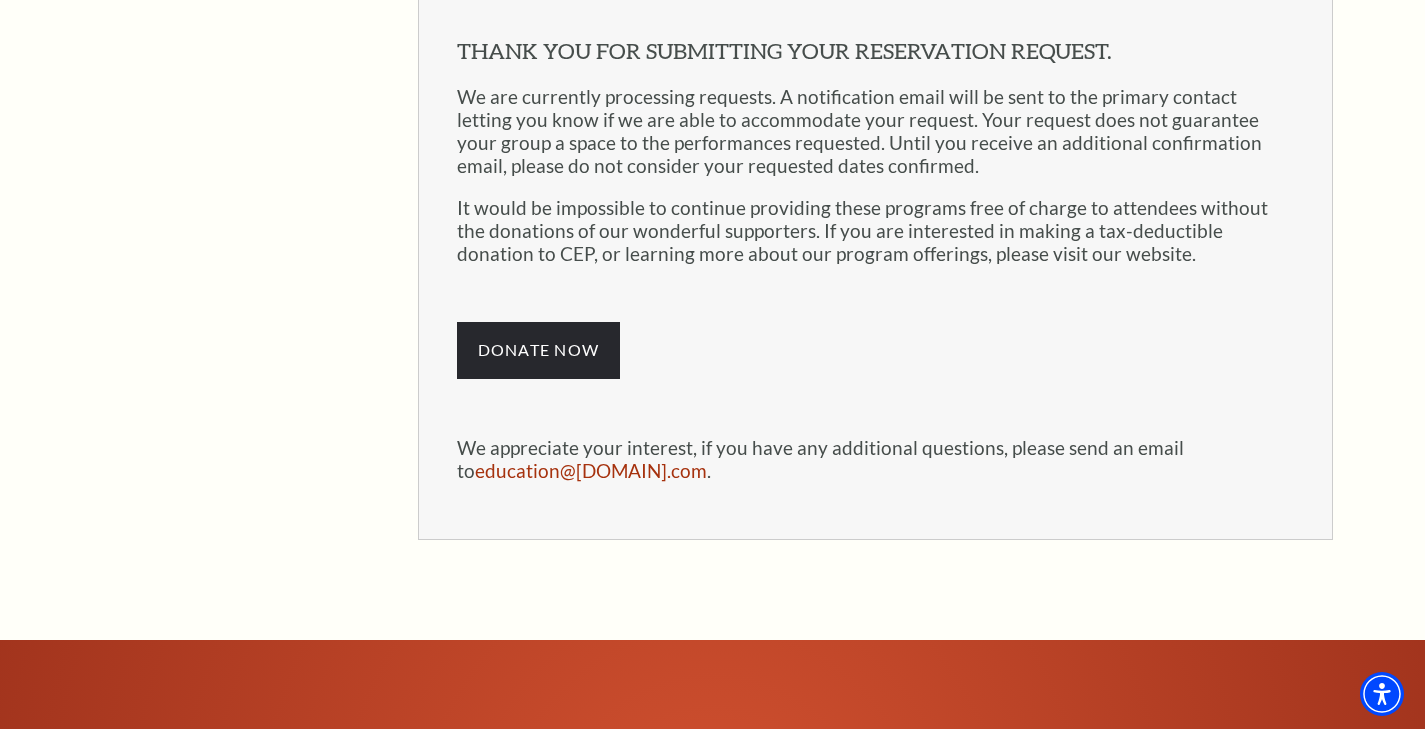 scroll, scrollTop: 1532, scrollLeft: 0, axis: vertical 